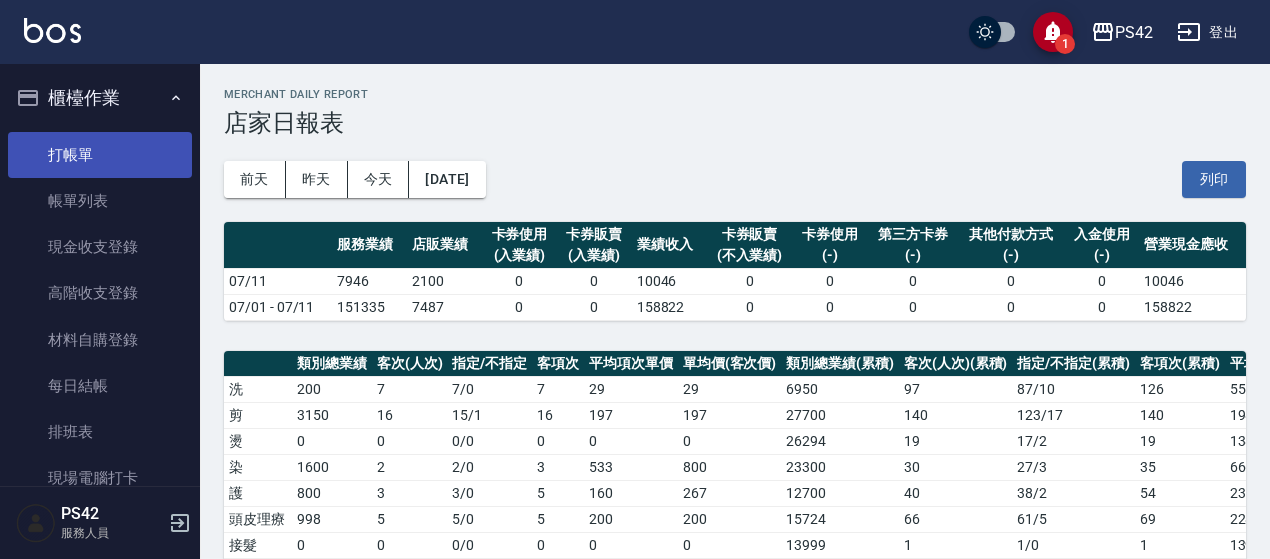 scroll, scrollTop: 0, scrollLeft: 0, axis: both 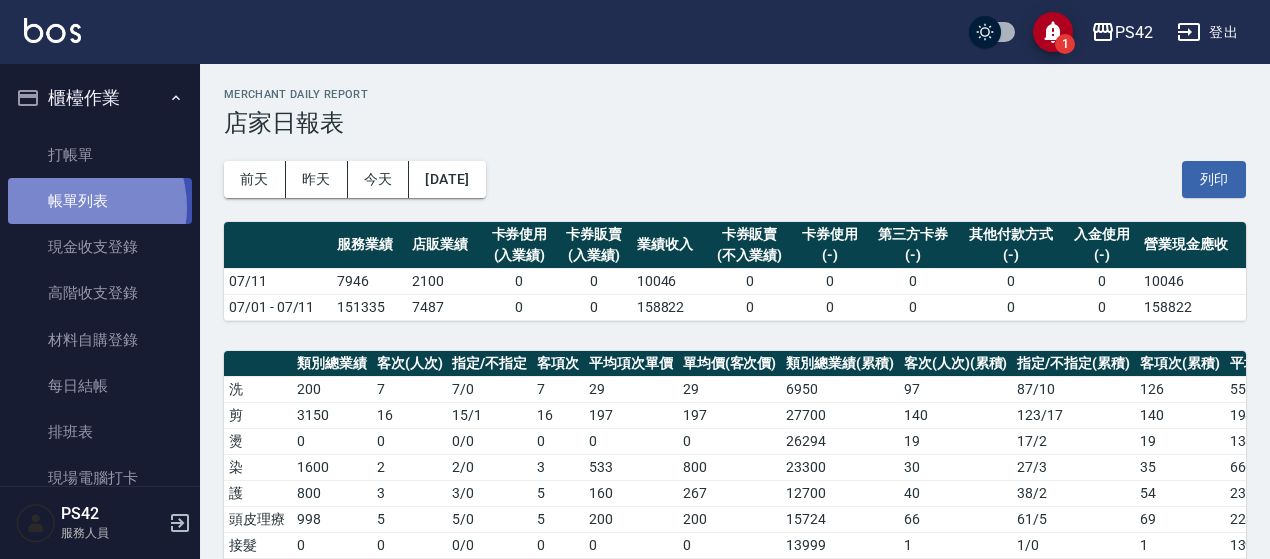 click on "帳單列表" at bounding box center (100, 201) 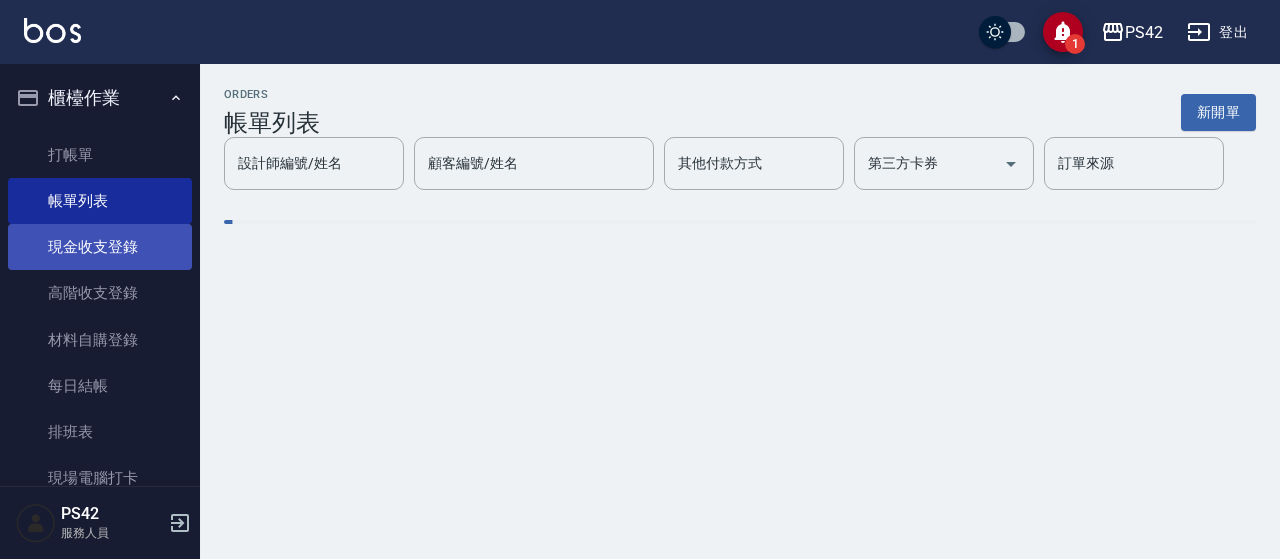 click on "現金收支登錄" at bounding box center [100, 247] 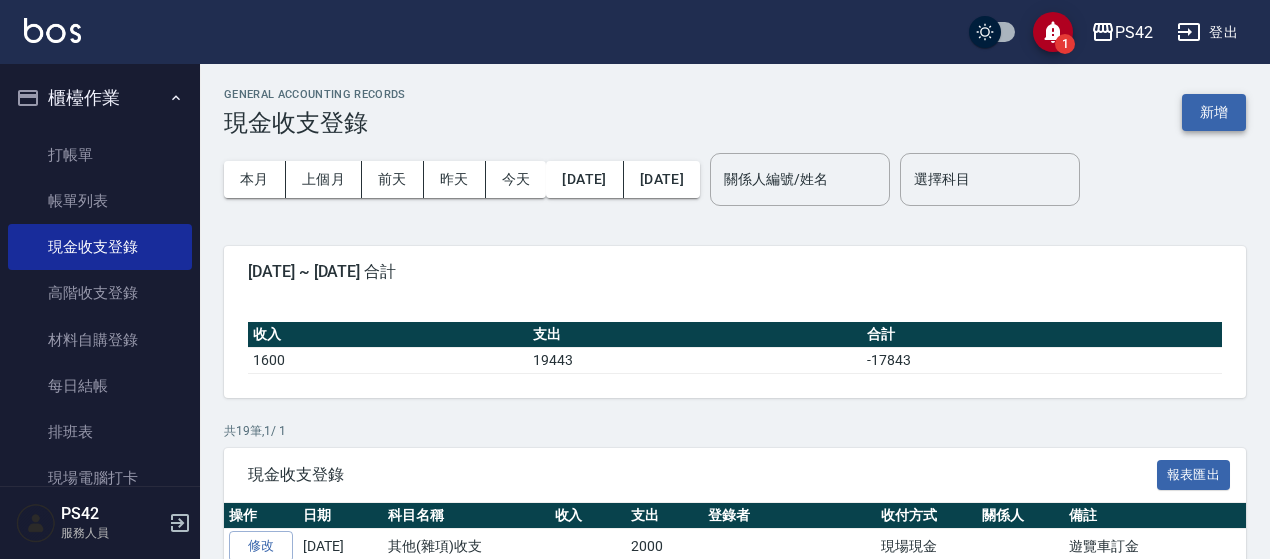click on "新增" at bounding box center (1214, 112) 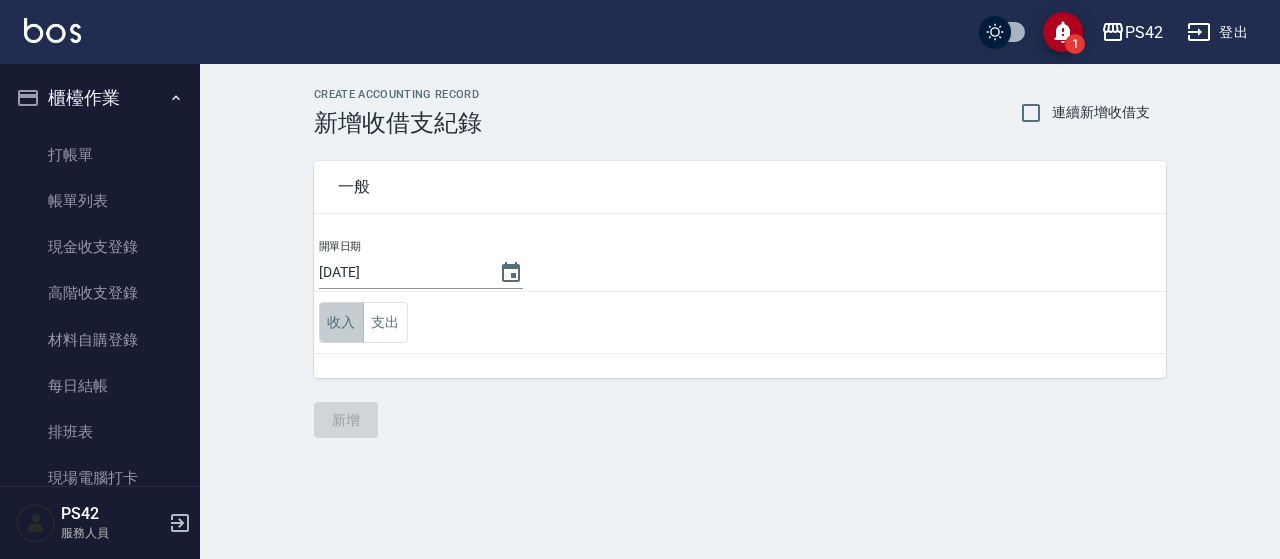 click on "收入" at bounding box center (341, 322) 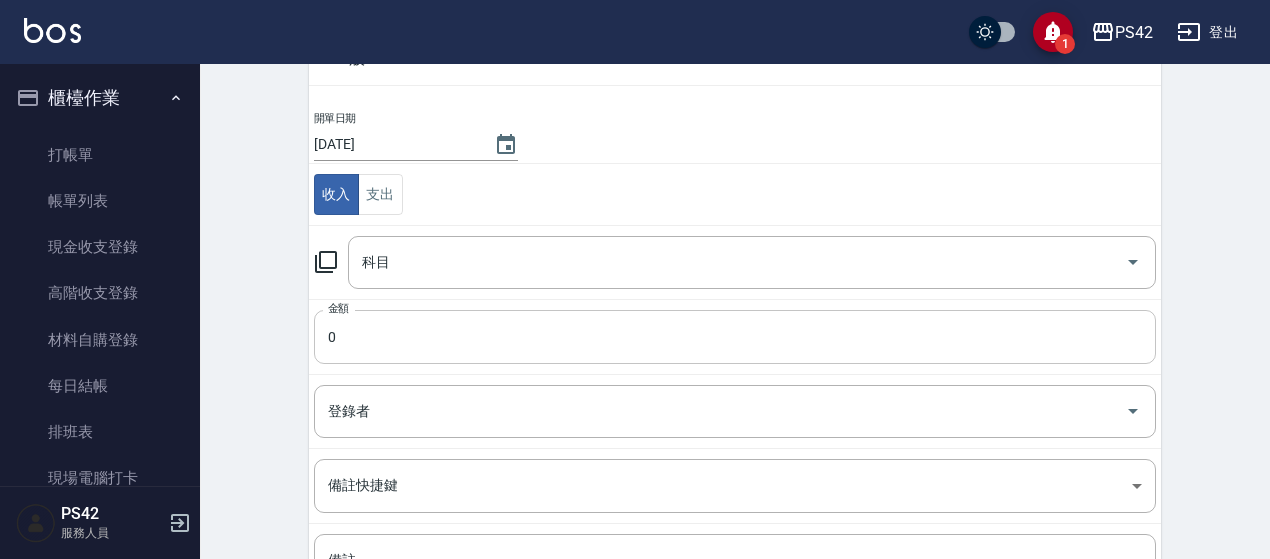 scroll, scrollTop: 200, scrollLeft: 0, axis: vertical 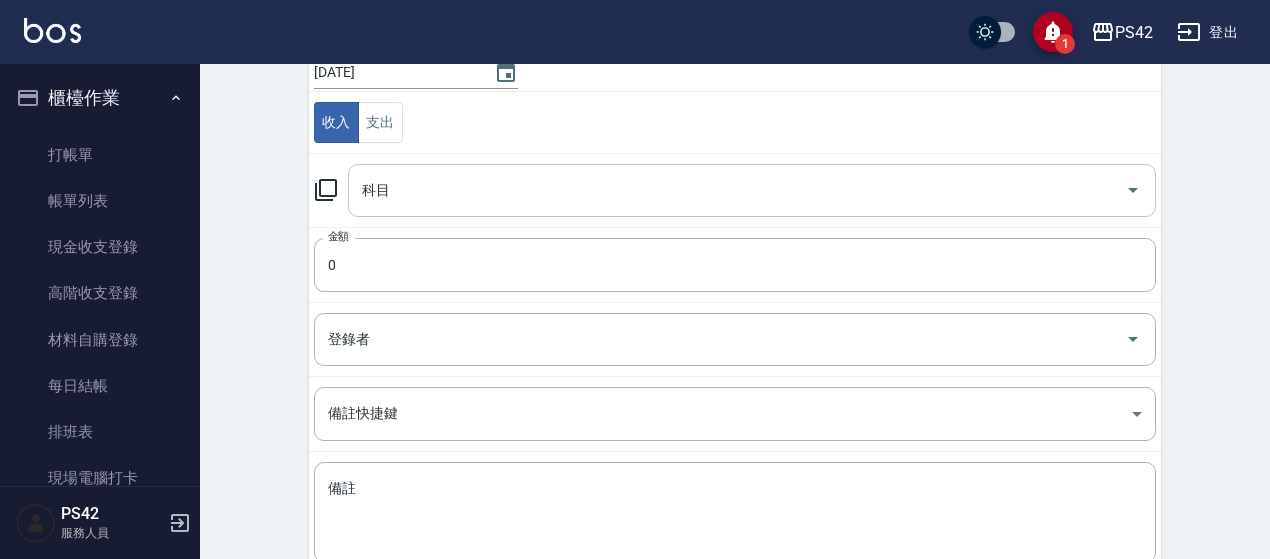 click on "科目" at bounding box center (737, 190) 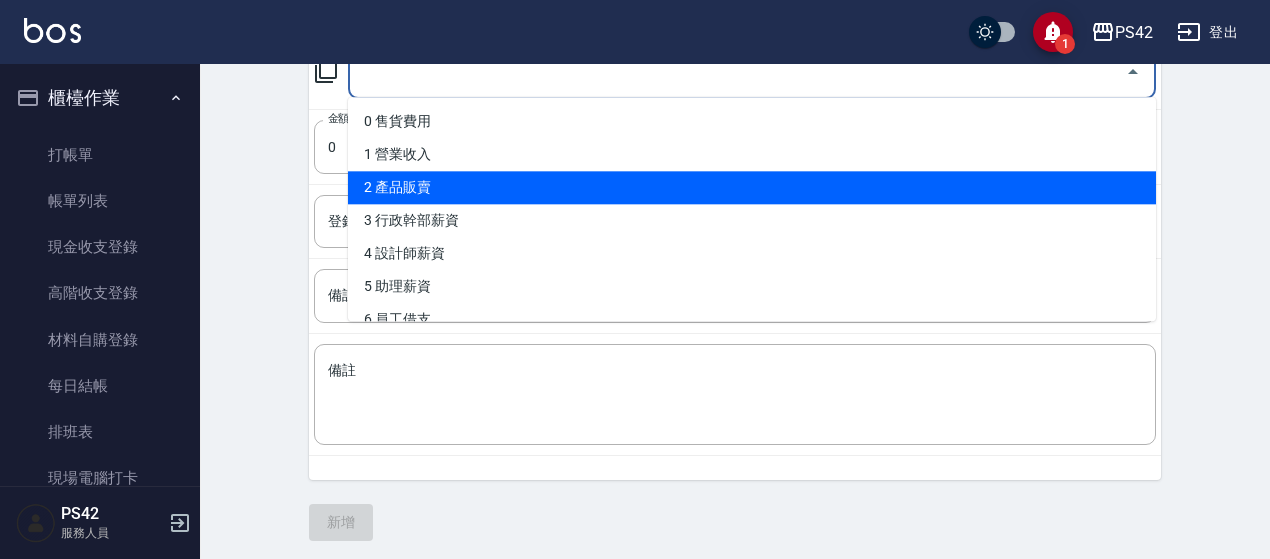 scroll, scrollTop: 320, scrollLeft: 0, axis: vertical 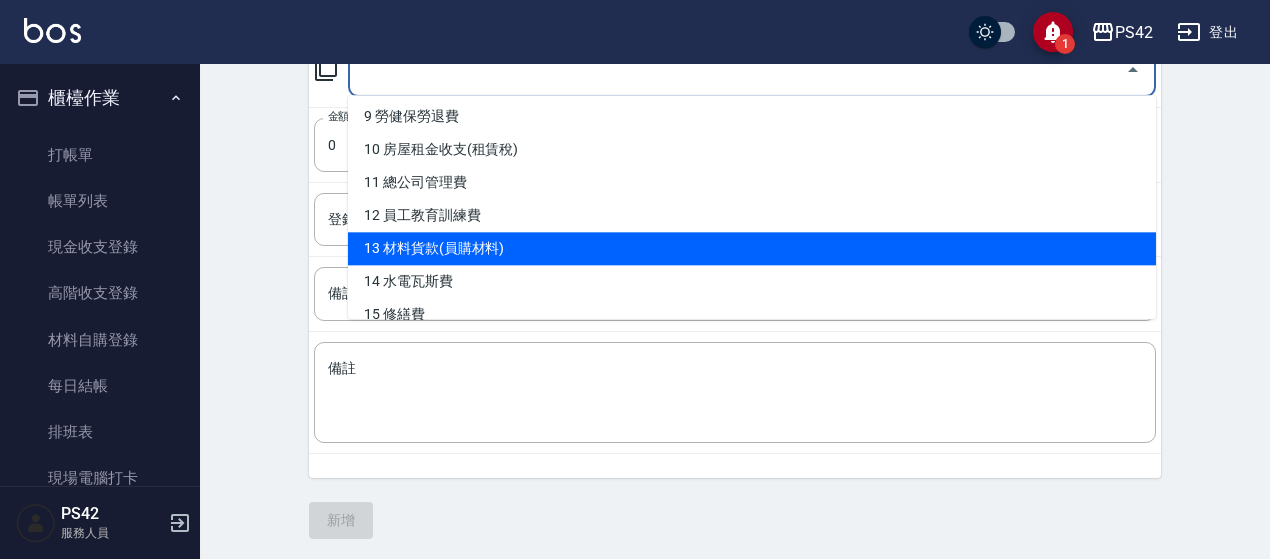 click on "13 材料貨款(員購材料)" at bounding box center [752, 248] 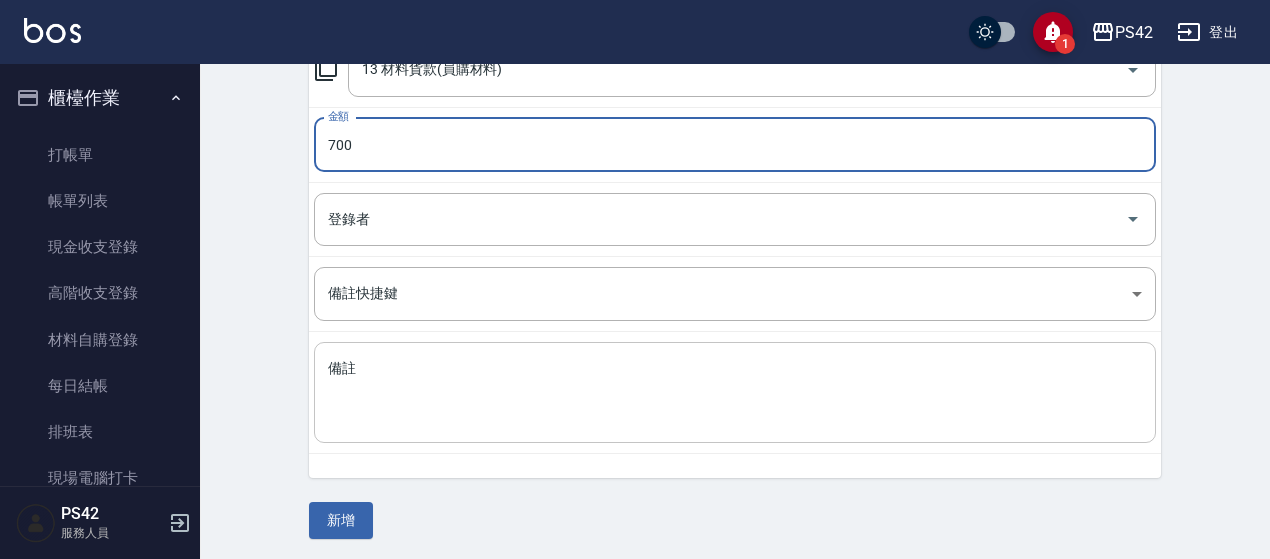 type on "700" 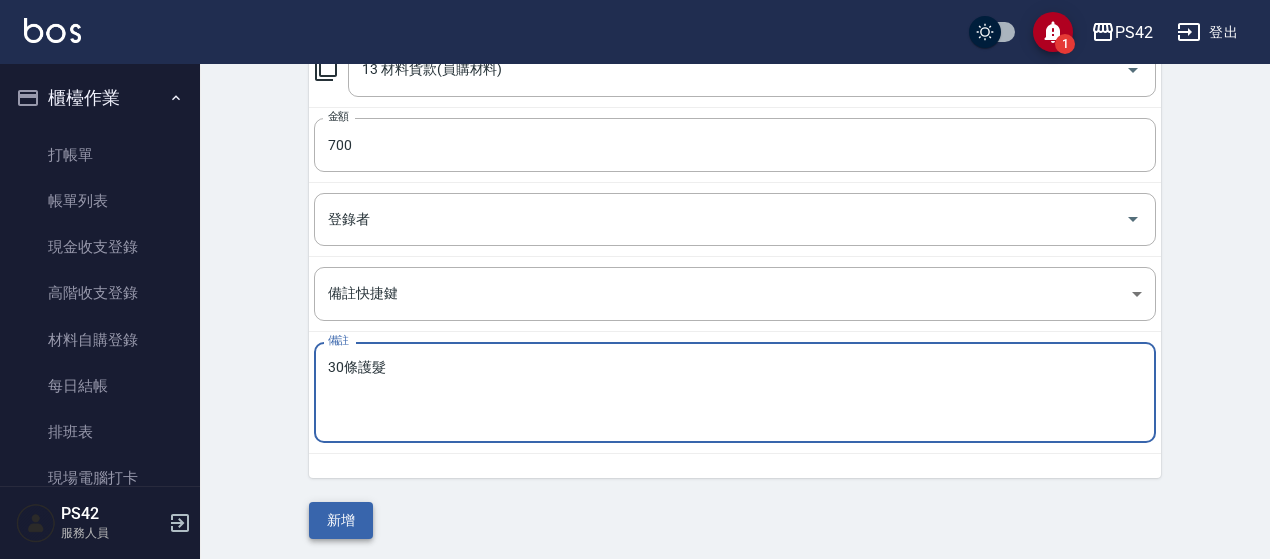 type on "30條護髮" 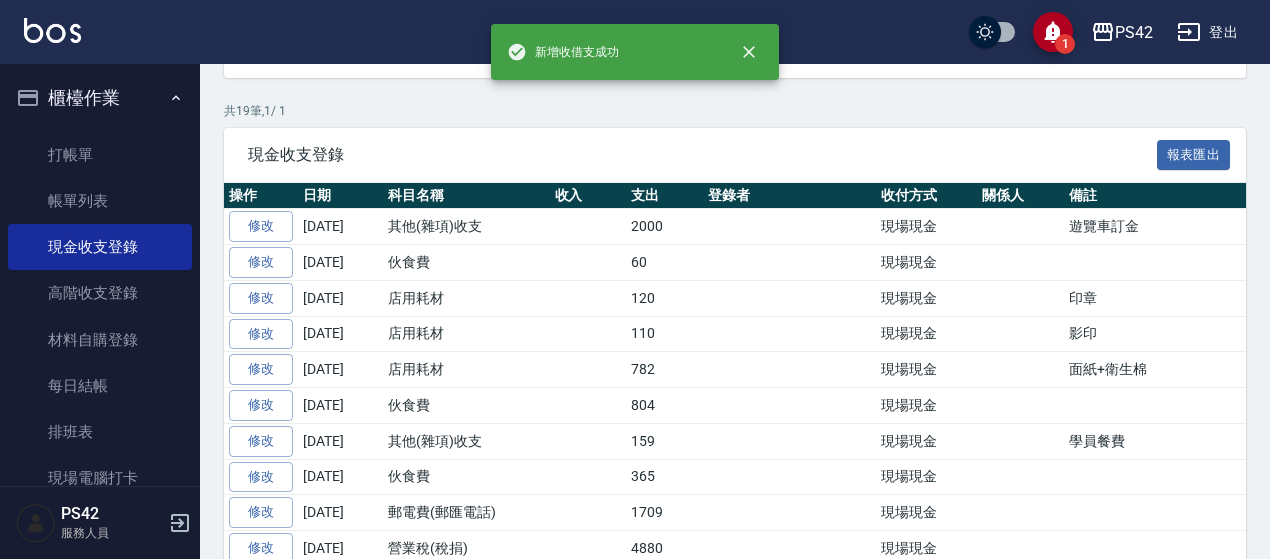 scroll, scrollTop: 0, scrollLeft: 0, axis: both 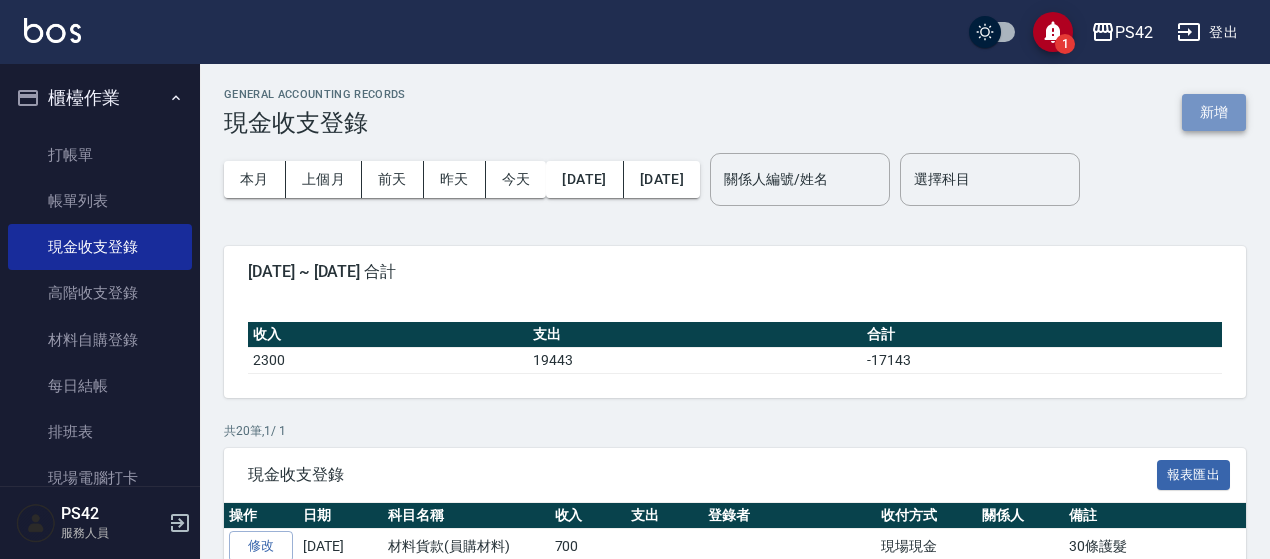 click on "新增" at bounding box center (1214, 112) 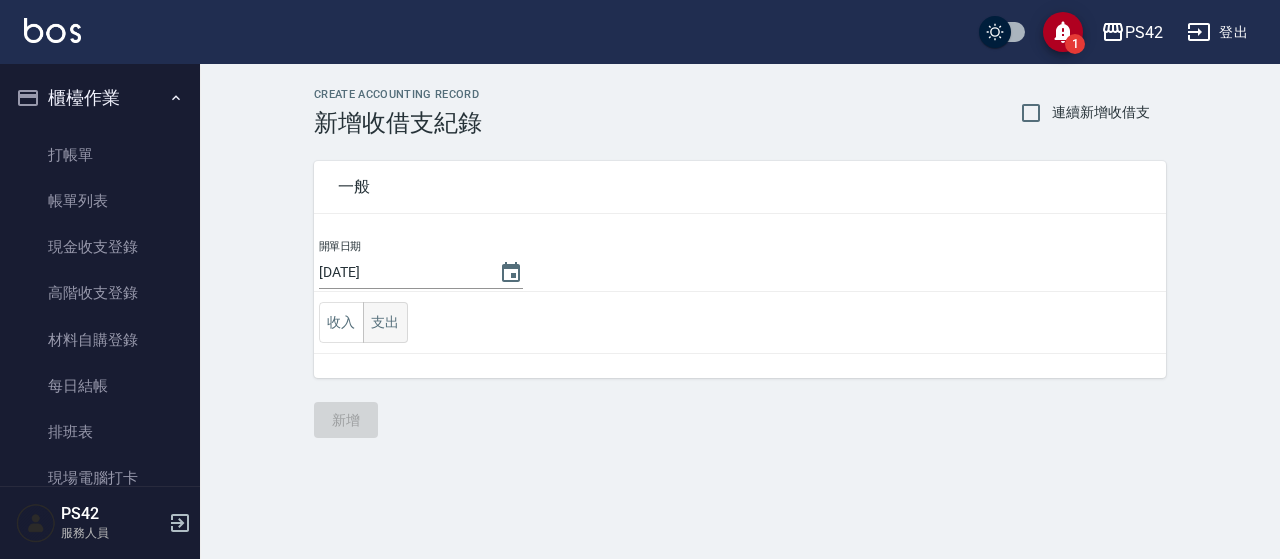 click on "支出" at bounding box center [385, 322] 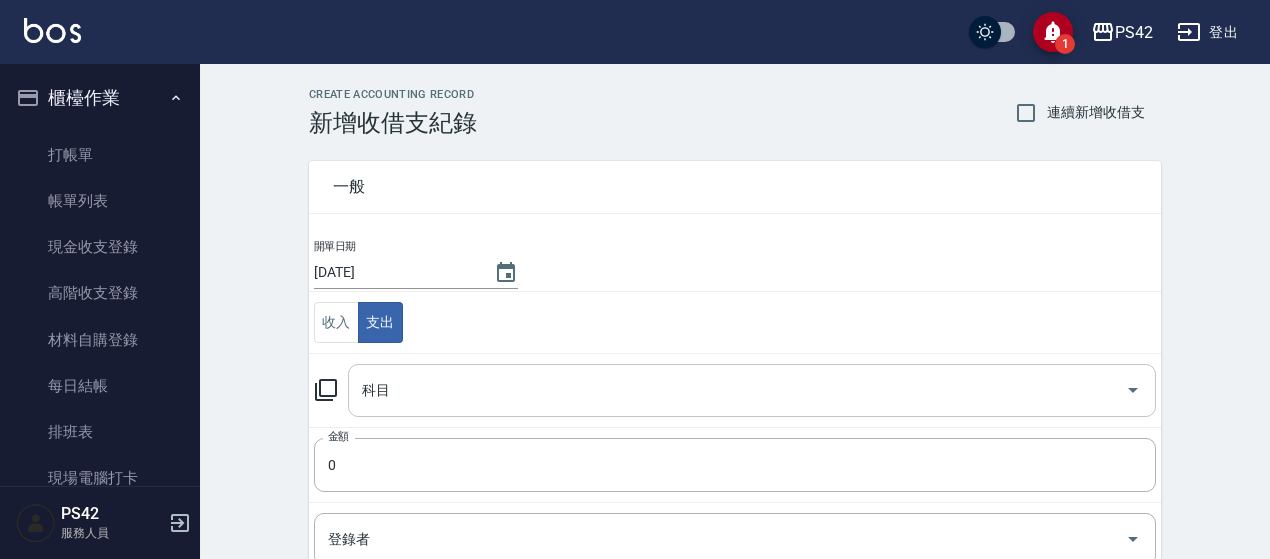 click on "科目" at bounding box center [737, 390] 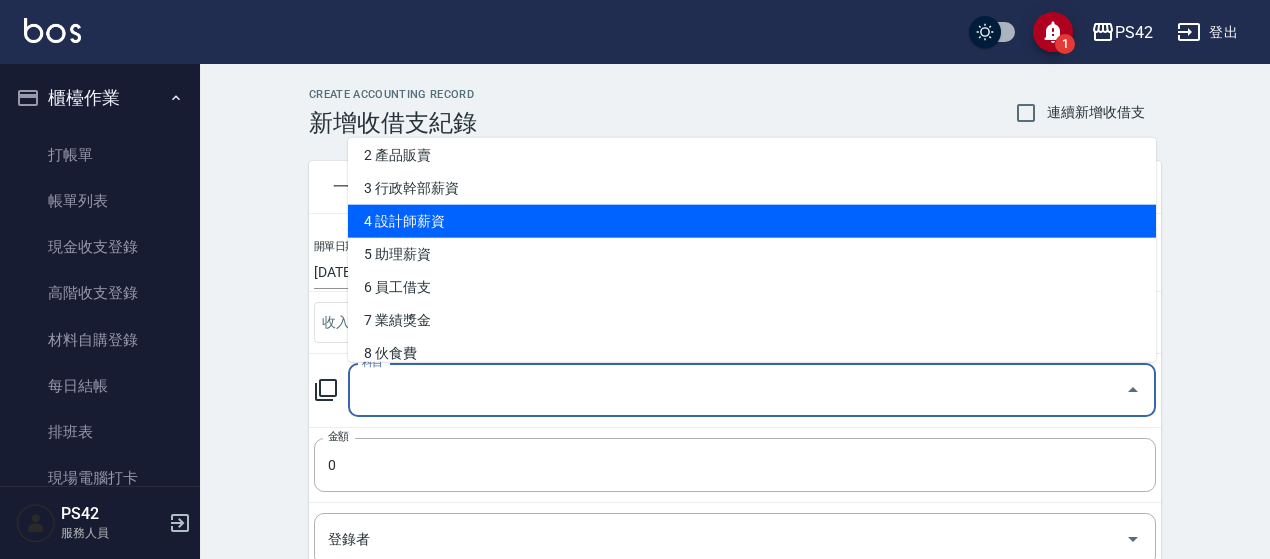 scroll, scrollTop: 100, scrollLeft: 0, axis: vertical 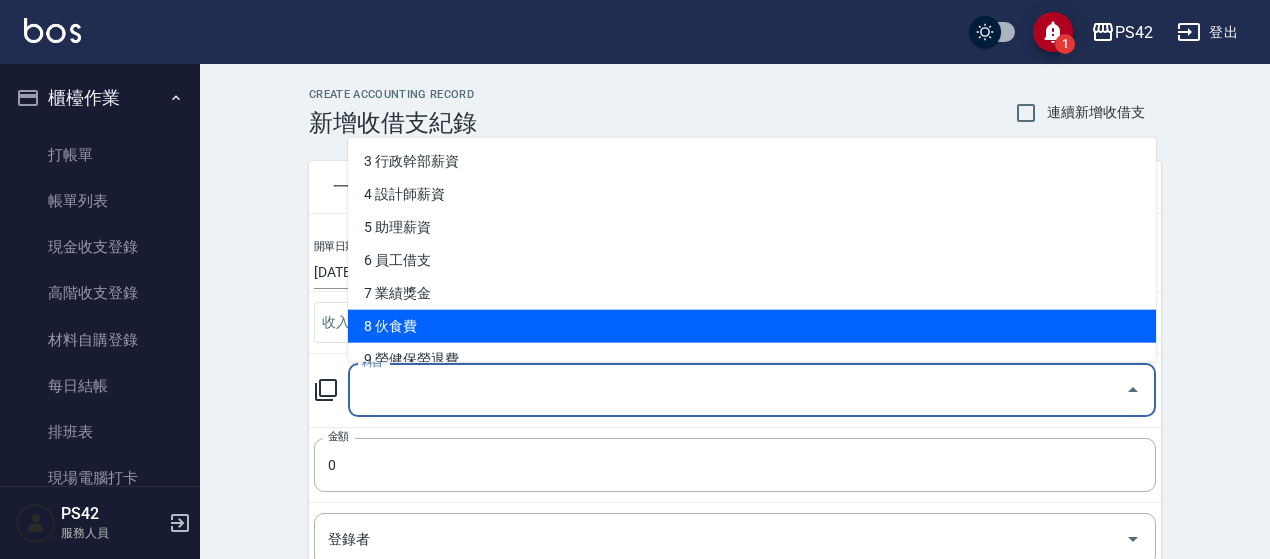 click on "8 伙食費" at bounding box center [752, 326] 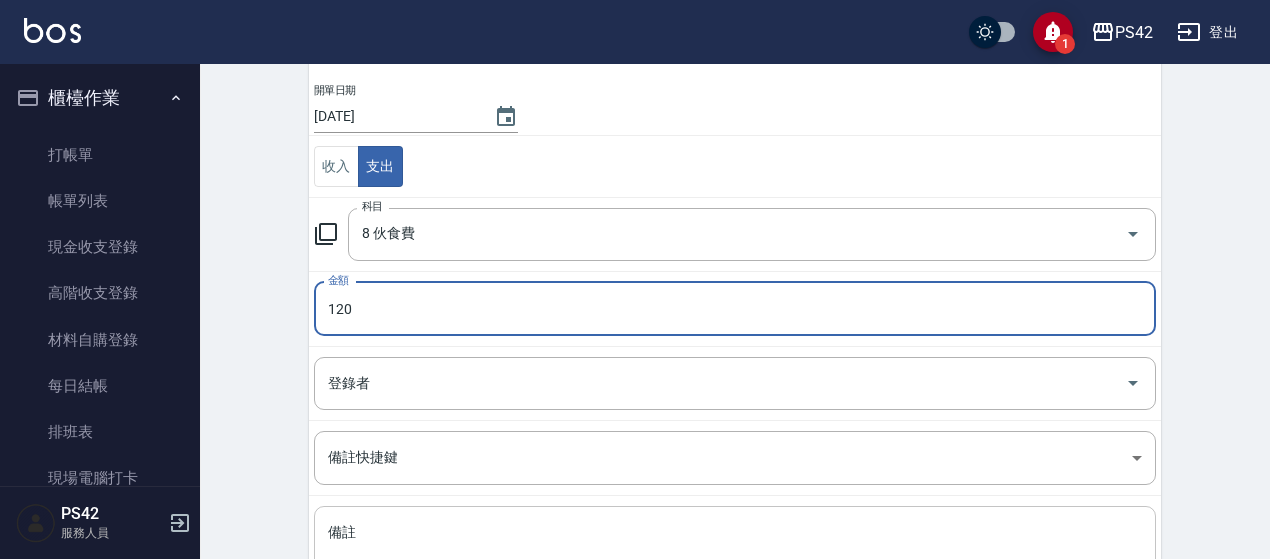scroll, scrollTop: 300, scrollLeft: 0, axis: vertical 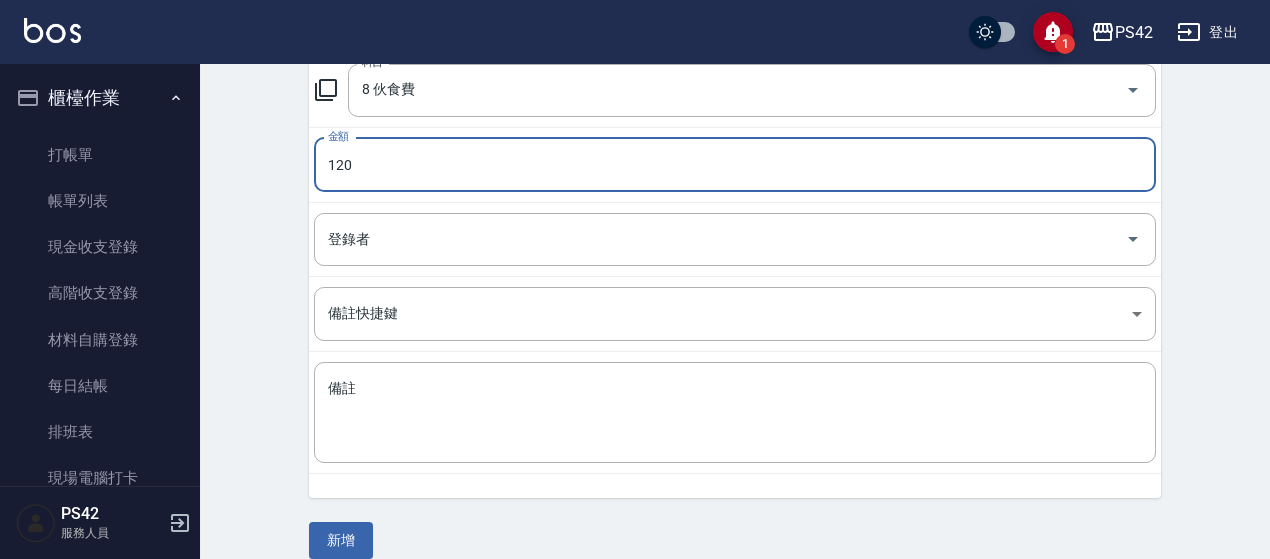 click on "120" at bounding box center (735, 165) 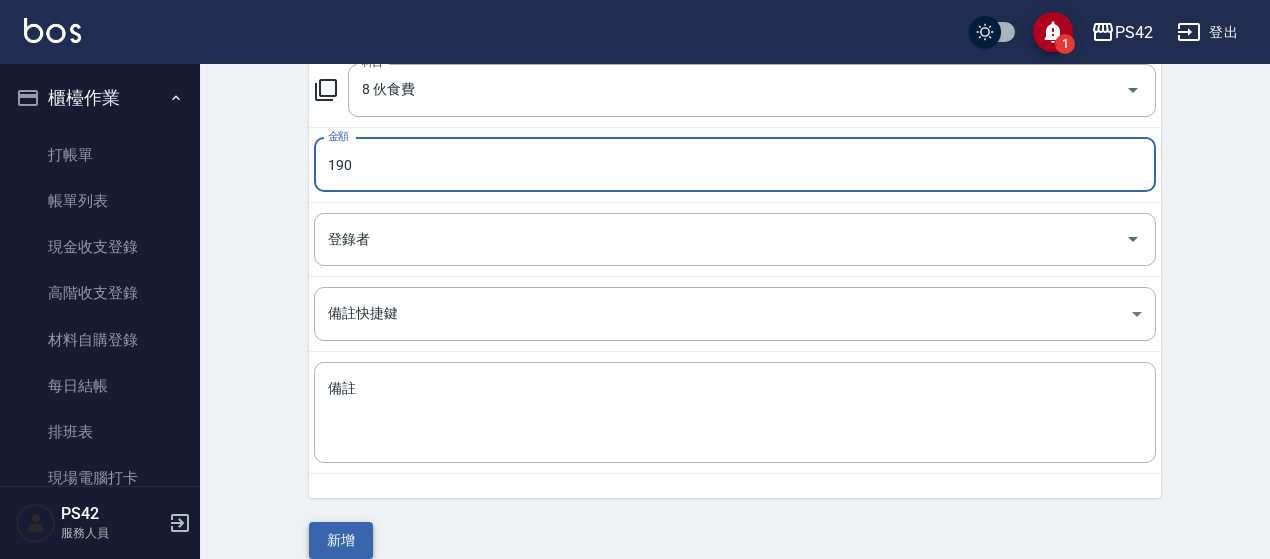 type on "190" 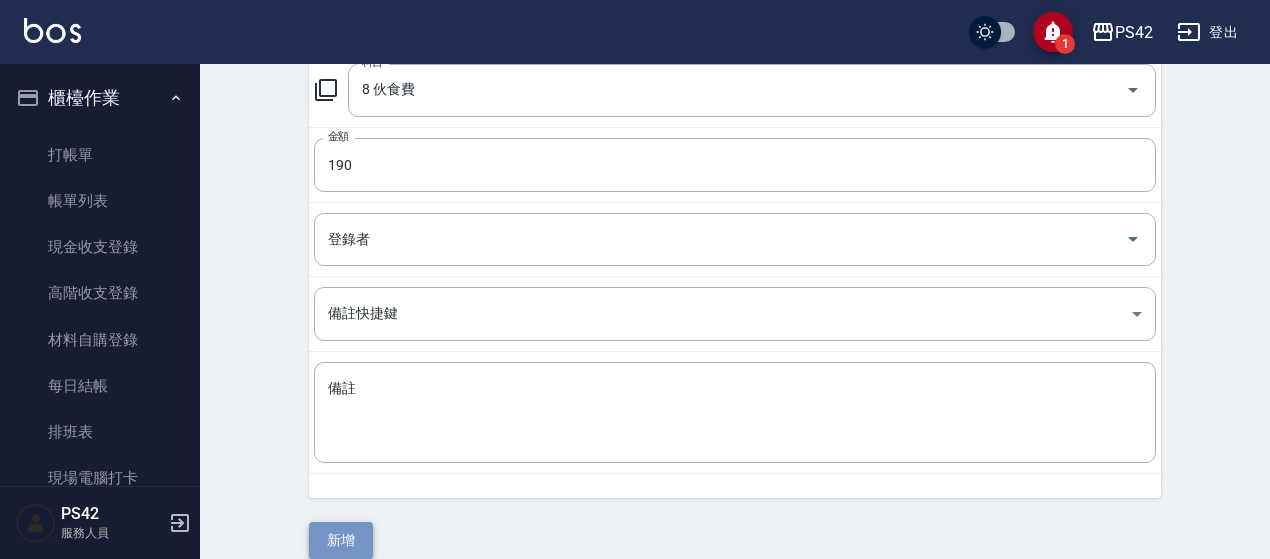 click on "新增" at bounding box center (341, 540) 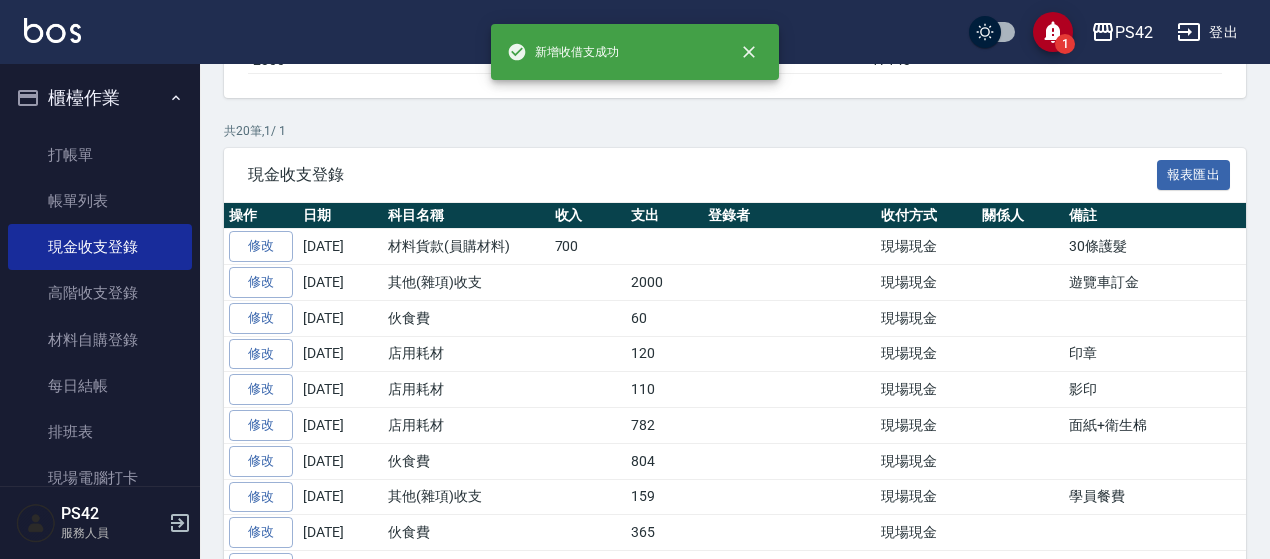 scroll, scrollTop: 0, scrollLeft: 0, axis: both 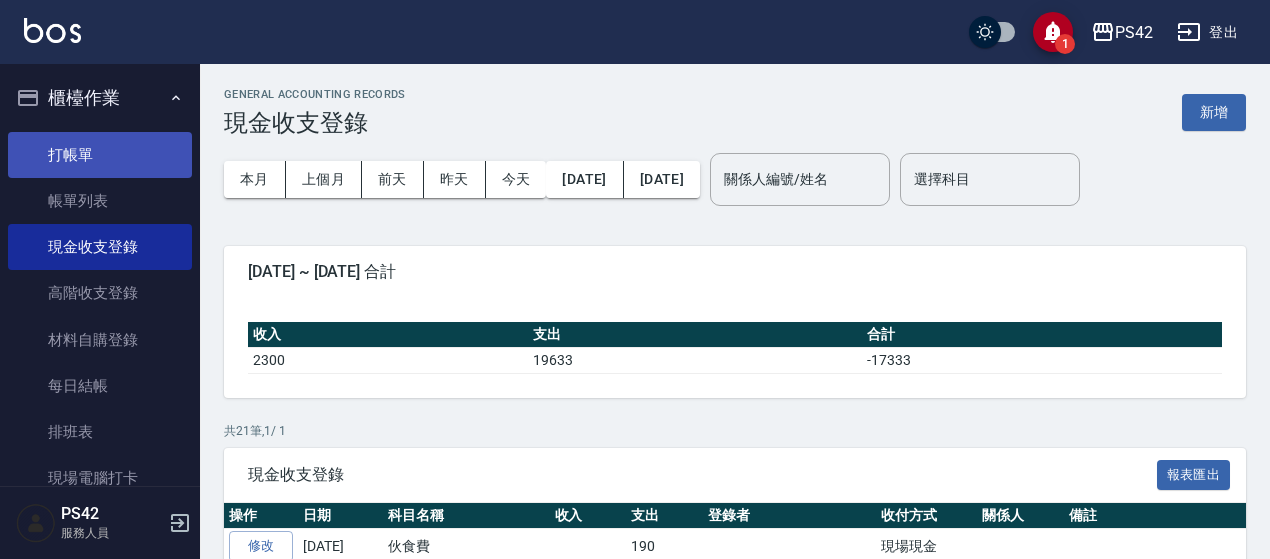 click on "打帳單" at bounding box center [100, 155] 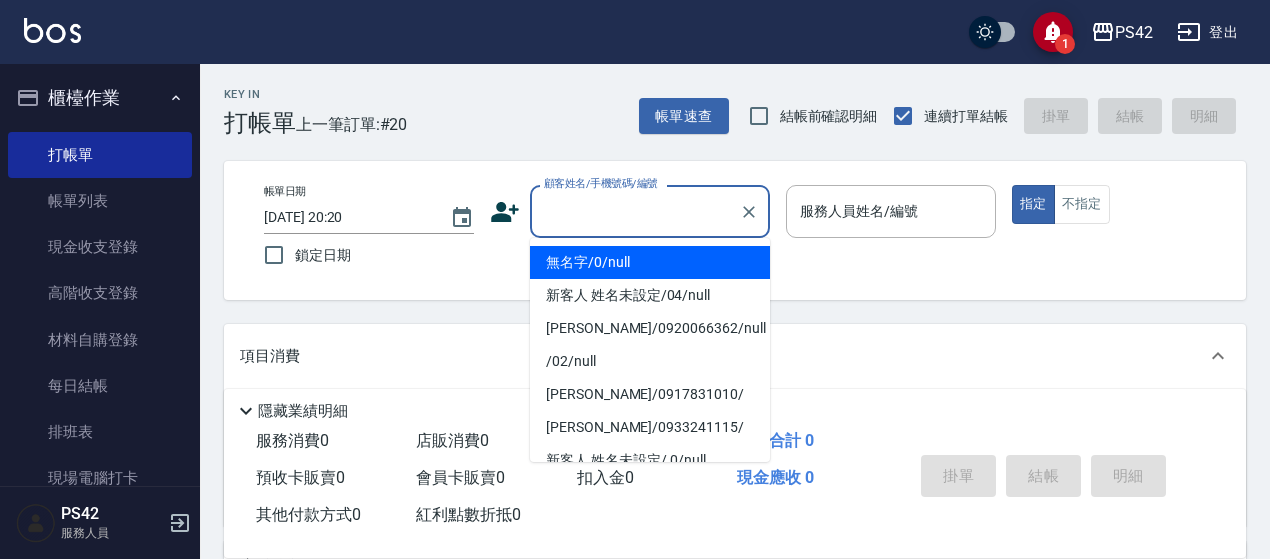 click on "顧客姓名/手機號碼/編號" at bounding box center [635, 211] 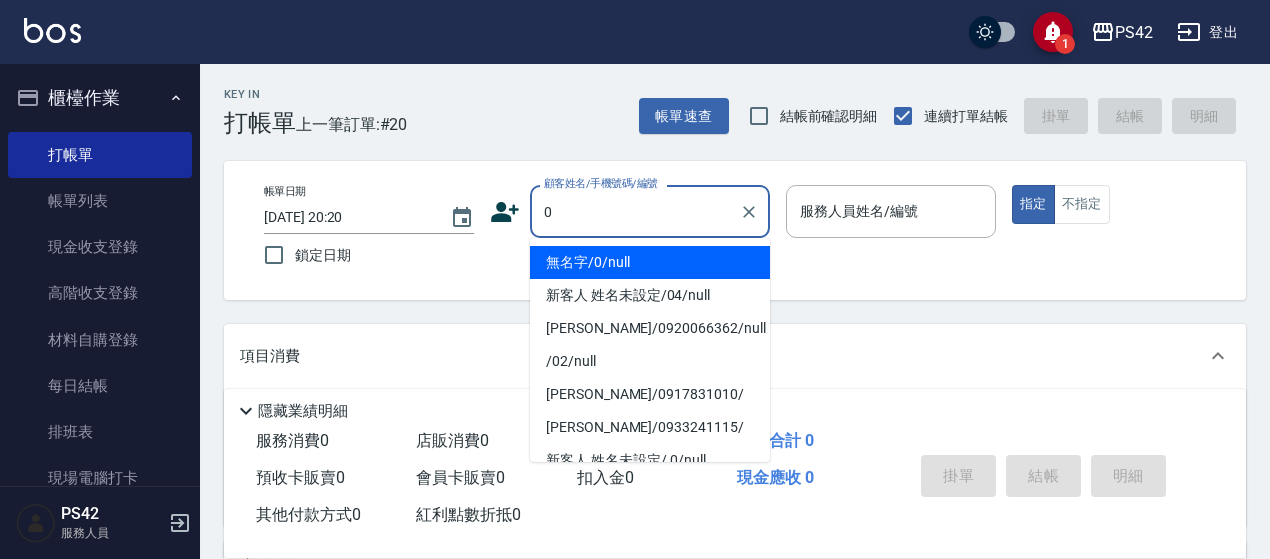 type on "無名字/0/null" 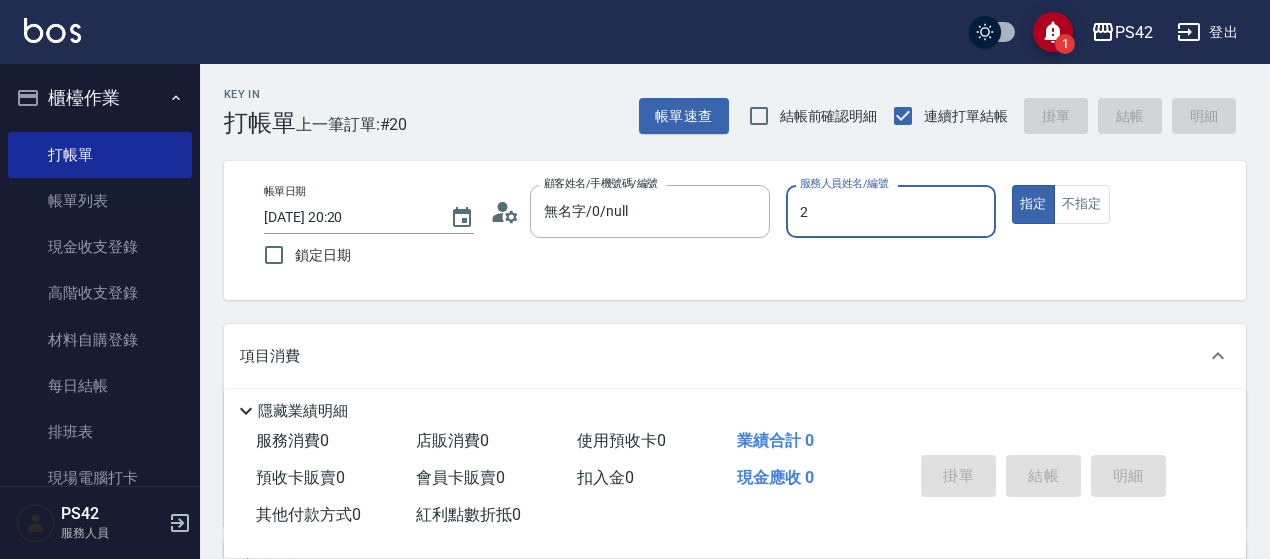 type on "[PERSON_NAME]-2" 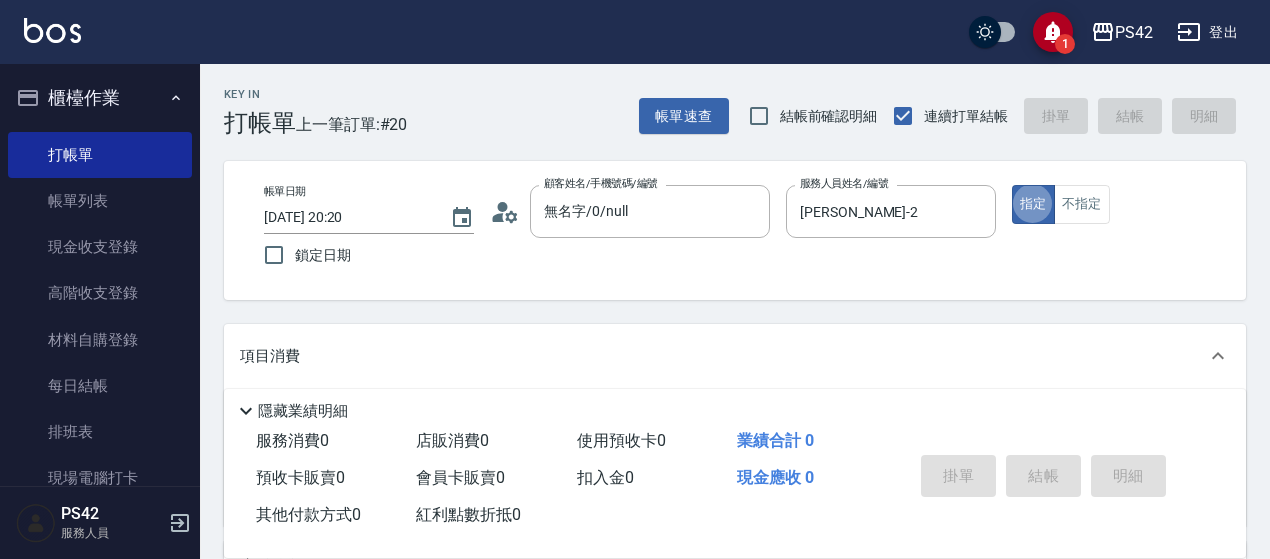 type on "true" 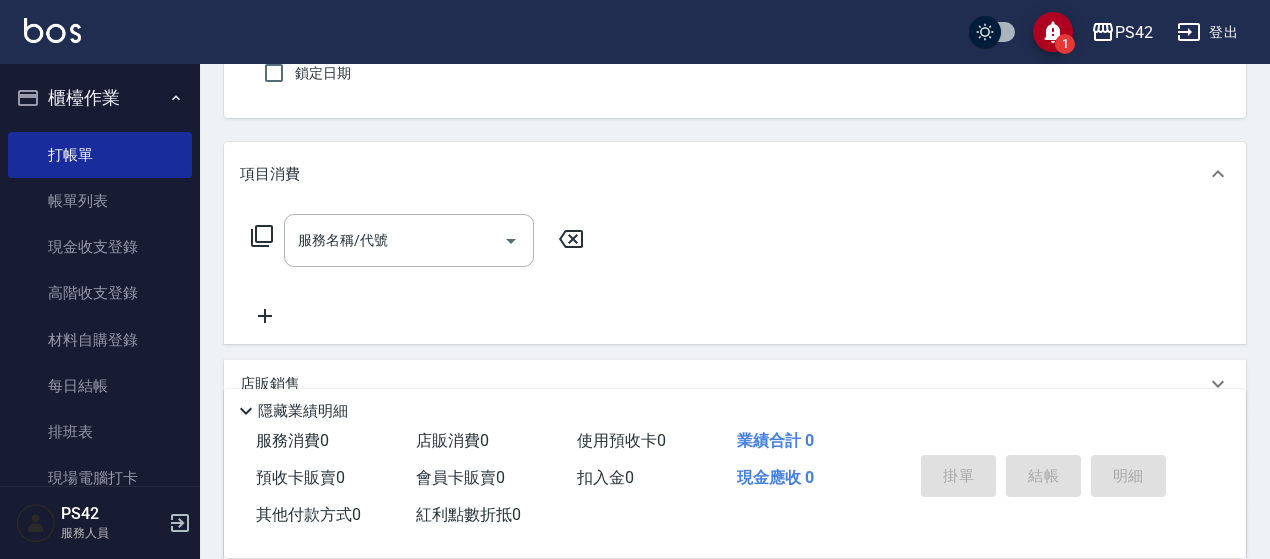 scroll, scrollTop: 200, scrollLeft: 0, axis: vertical 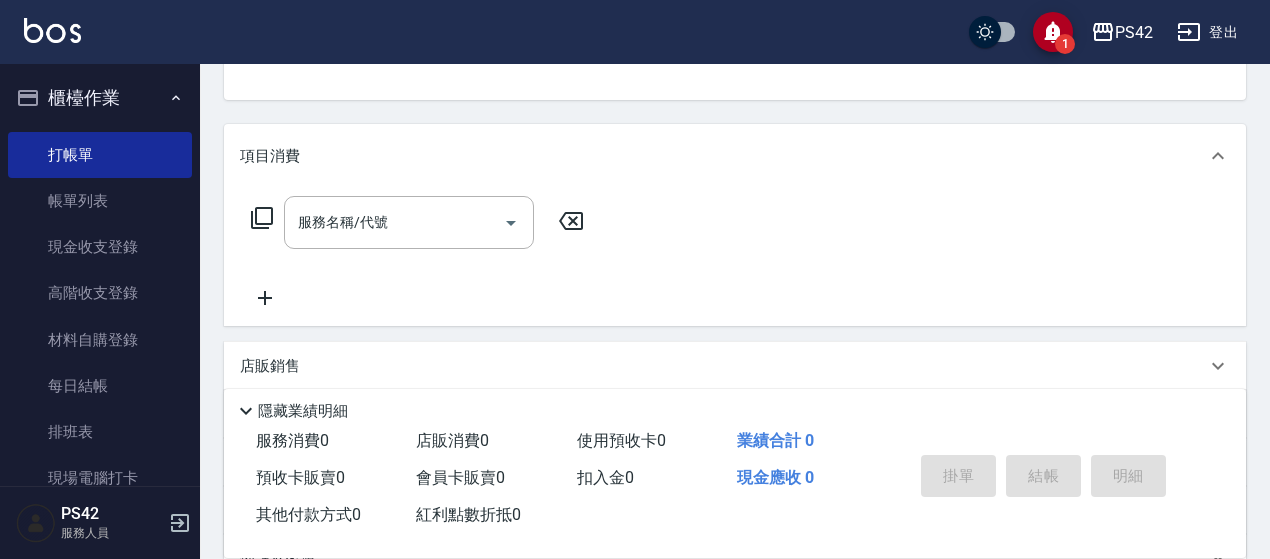 click on "服務名稱/代號 服務名稱/代號" at bounding box center [735, 257] 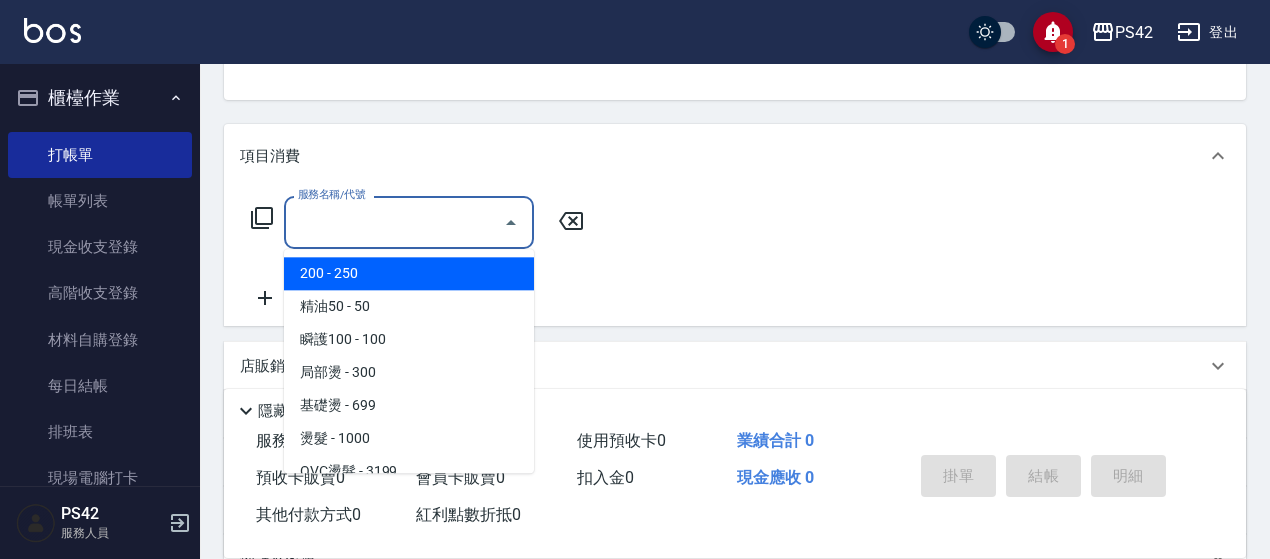 click on "服務名稱/代號" at bounding box center (394, 222) 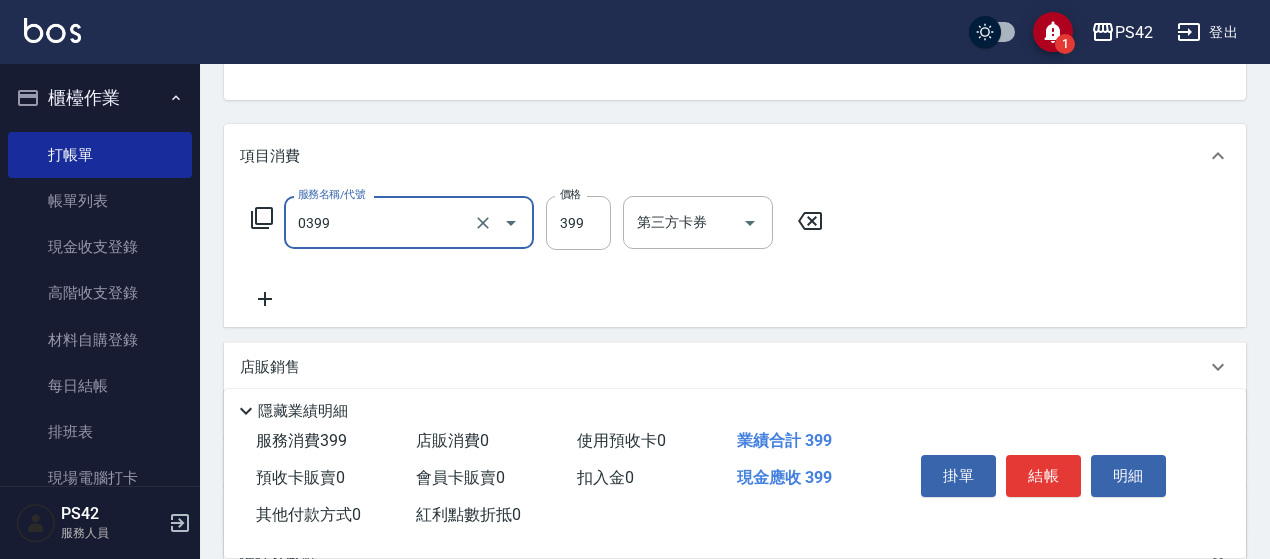type on "海鹽399(0399)" 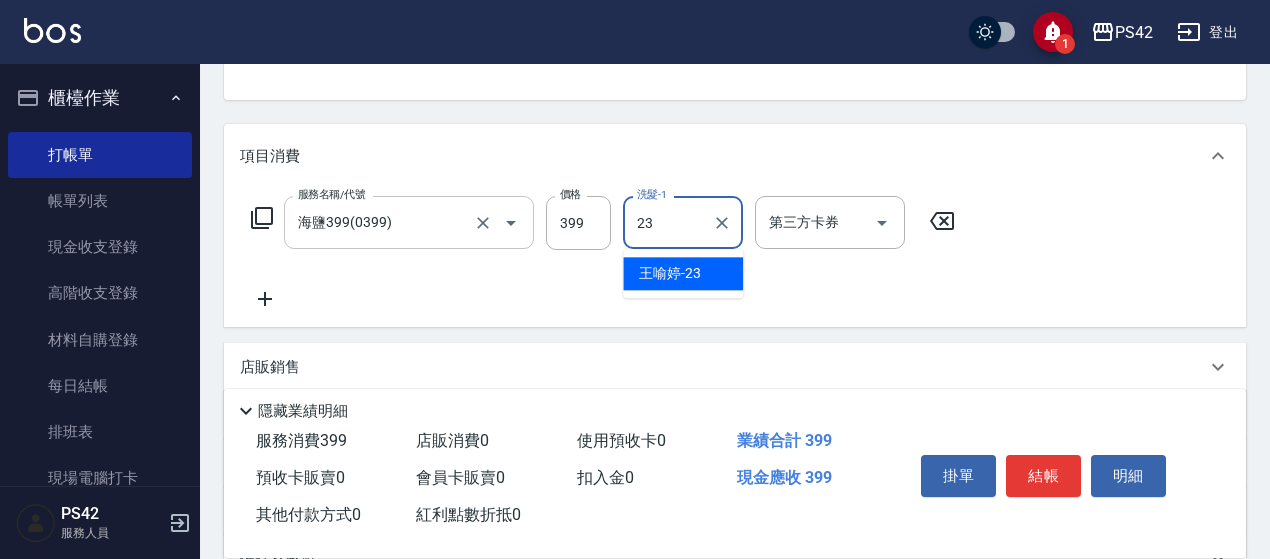 type on "[PERSON_NAME]-23" 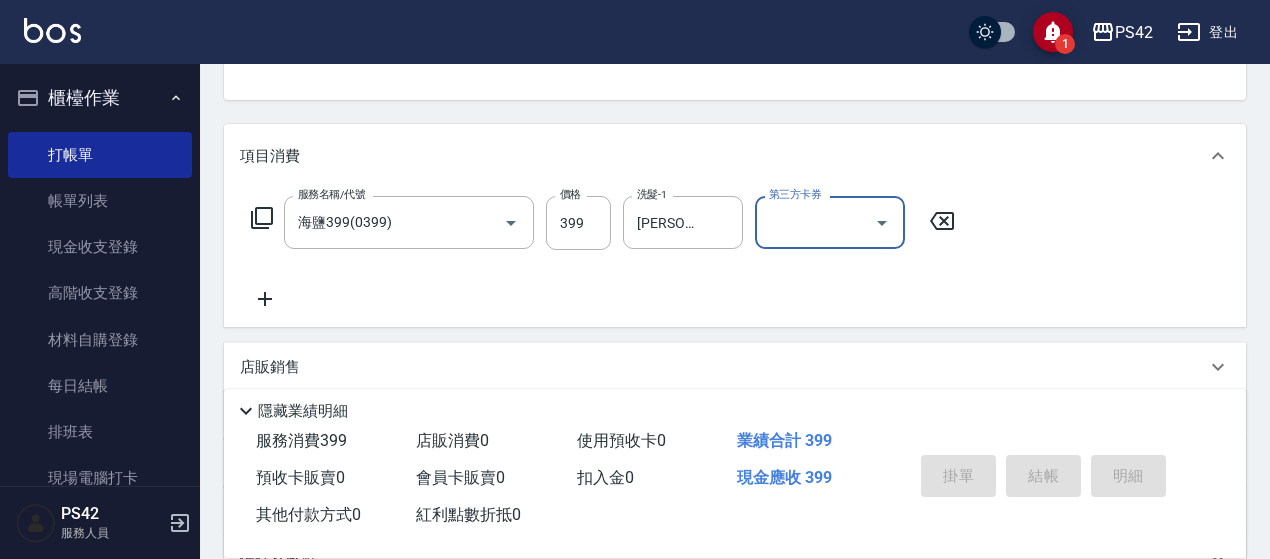 type on "[DATE] 20:21" 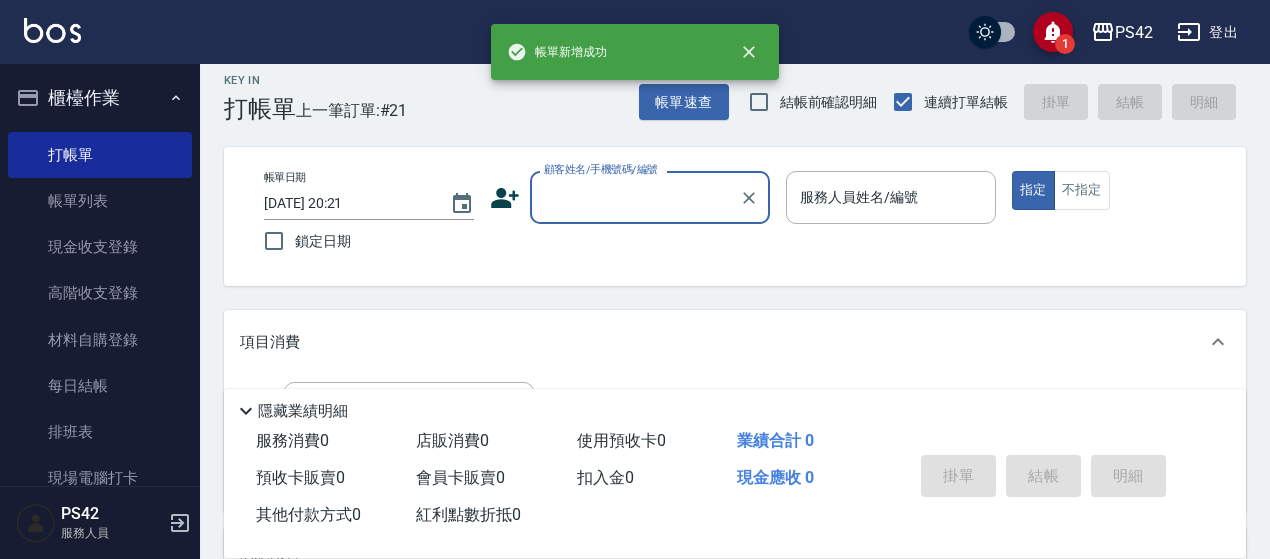 scroll, scrollTop: 0, scrollLeft: 0, axis: both 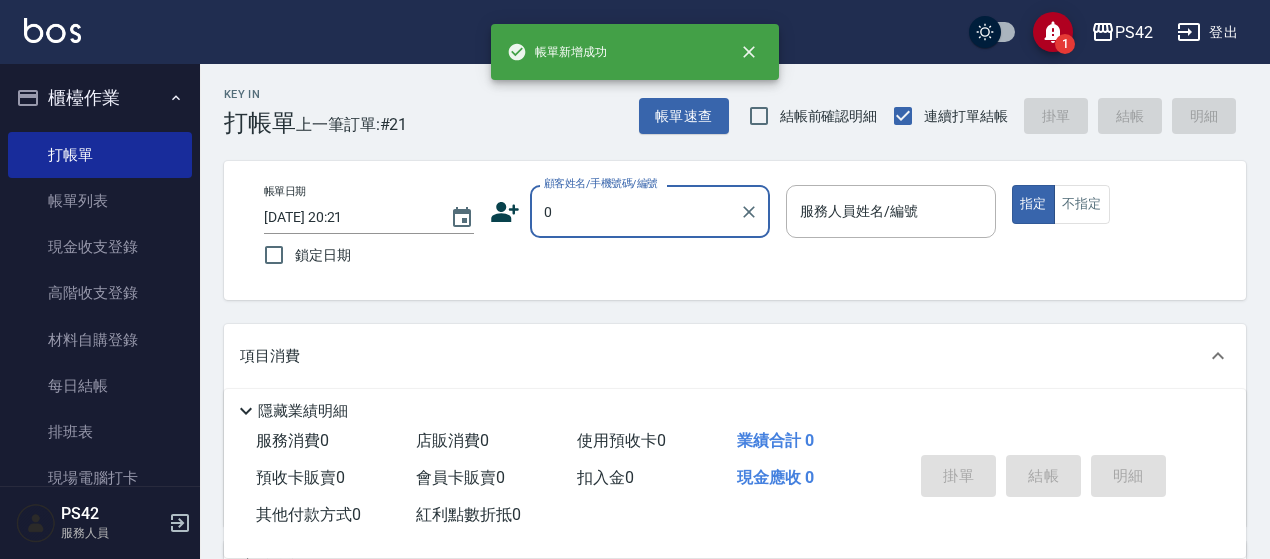 type on "無名字/0/null" 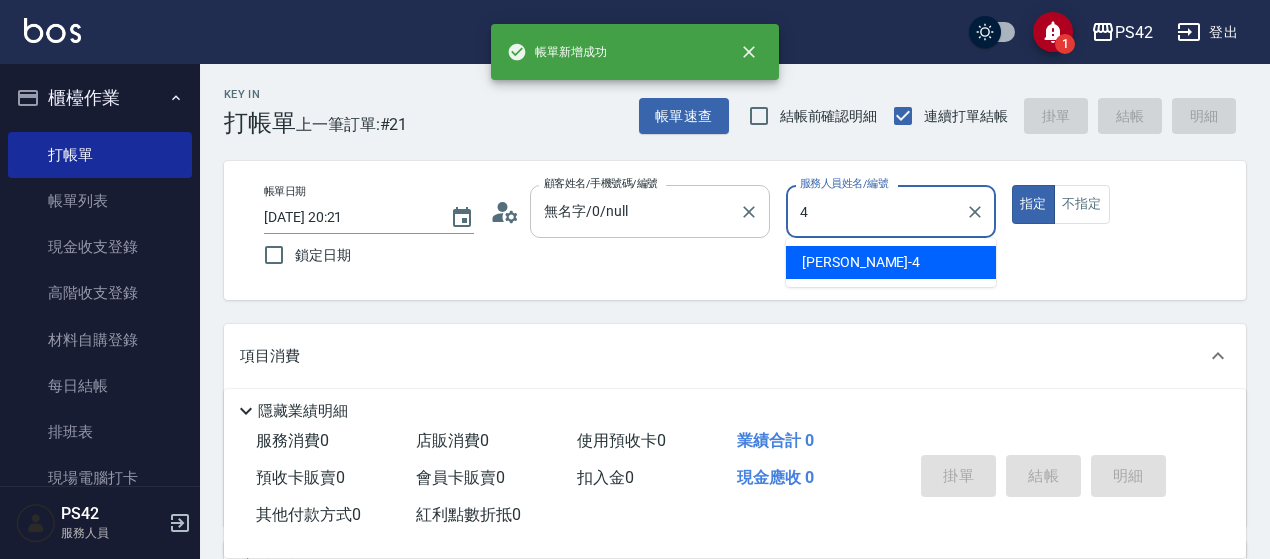 type on "[PERSON_NAME]-4" 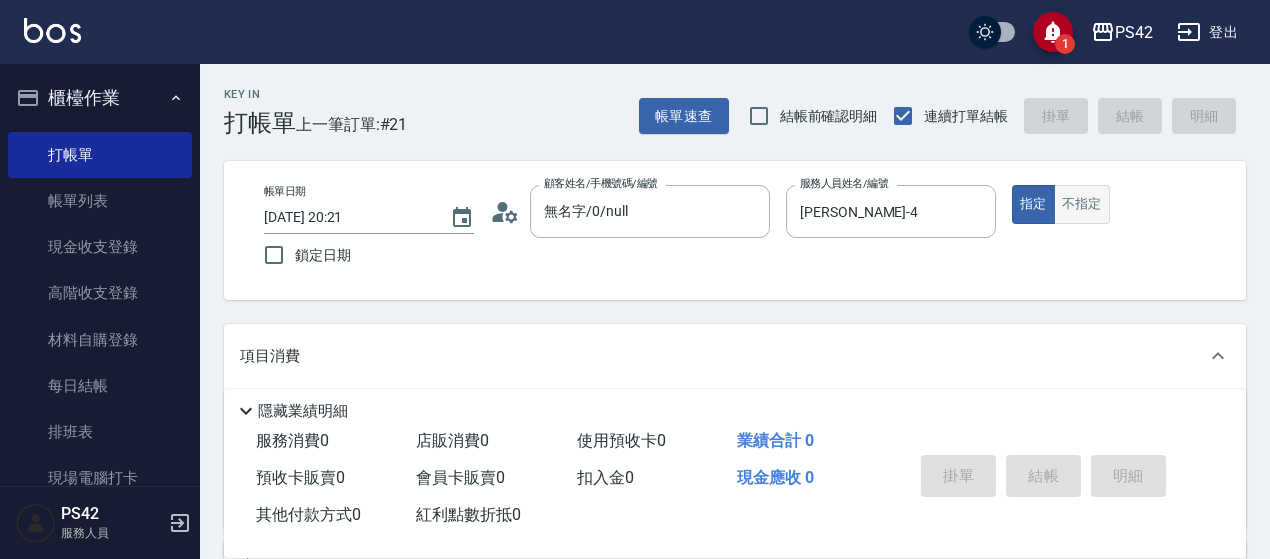 click on "不指定" at bounding box center [1082, 204] 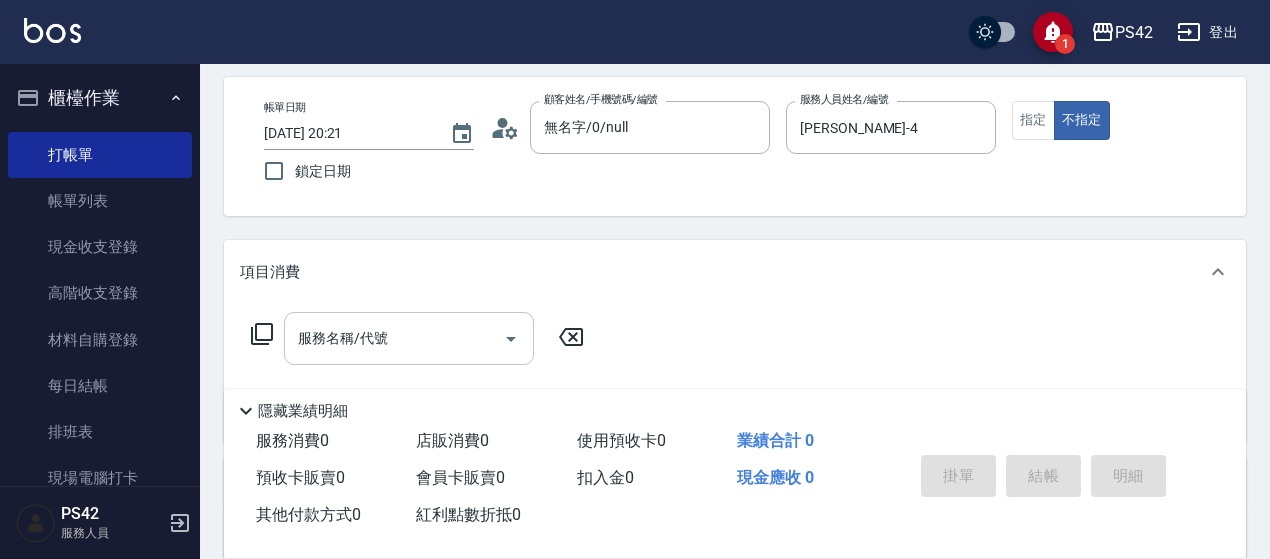 scroll, scrollTop: 200, scrollLeft: 0, axis: vertical 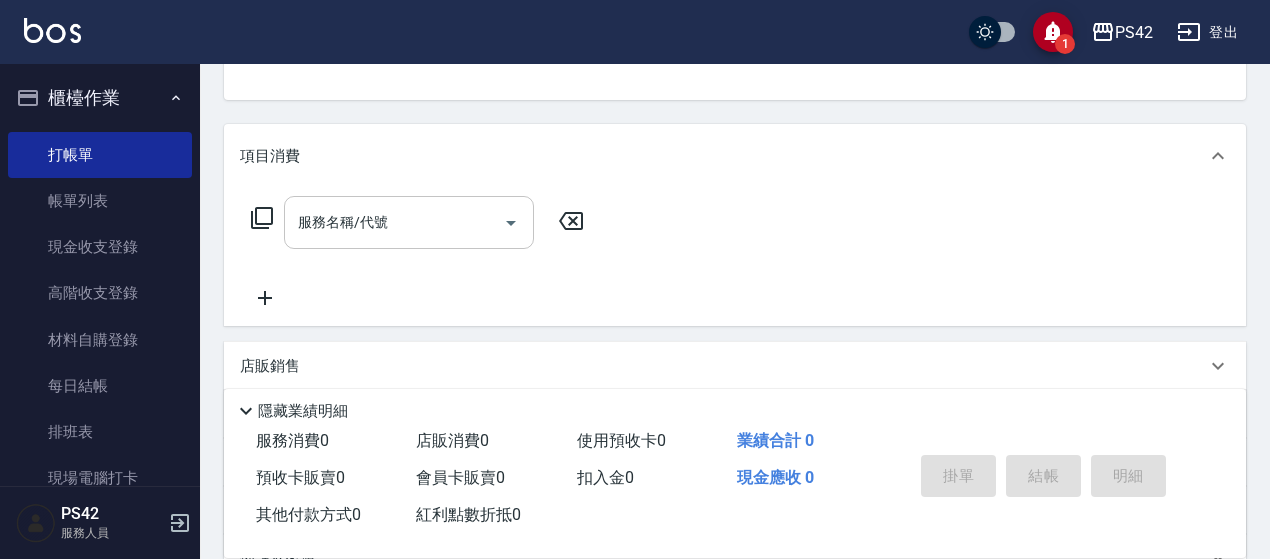 click on "服務名稱/代號" at bounding box center [394, 222] 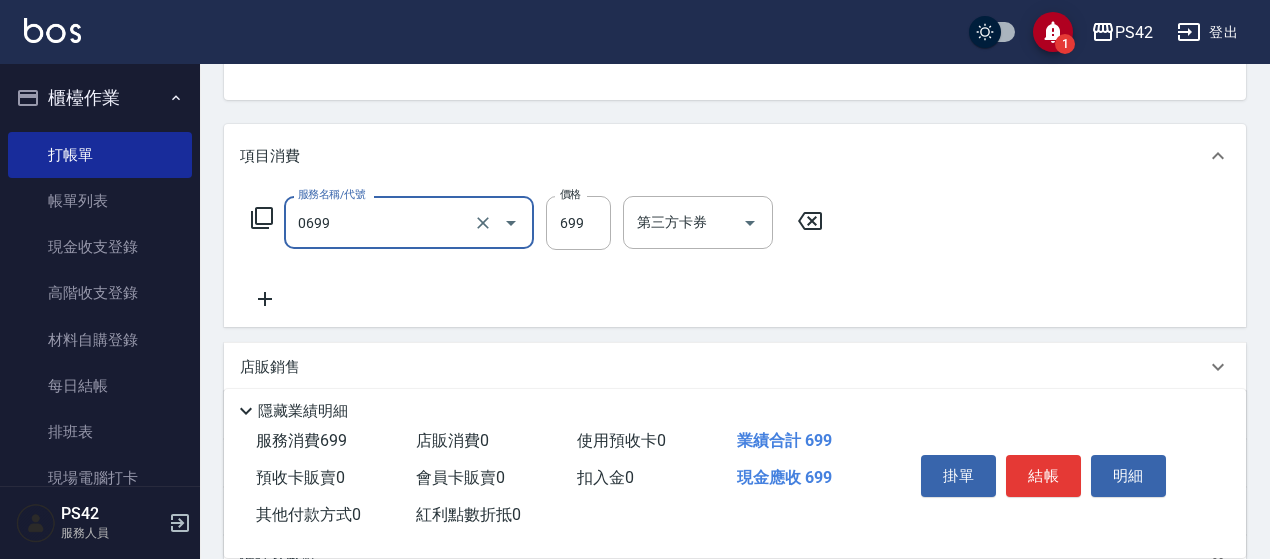 type on "精油SPA(0699)" 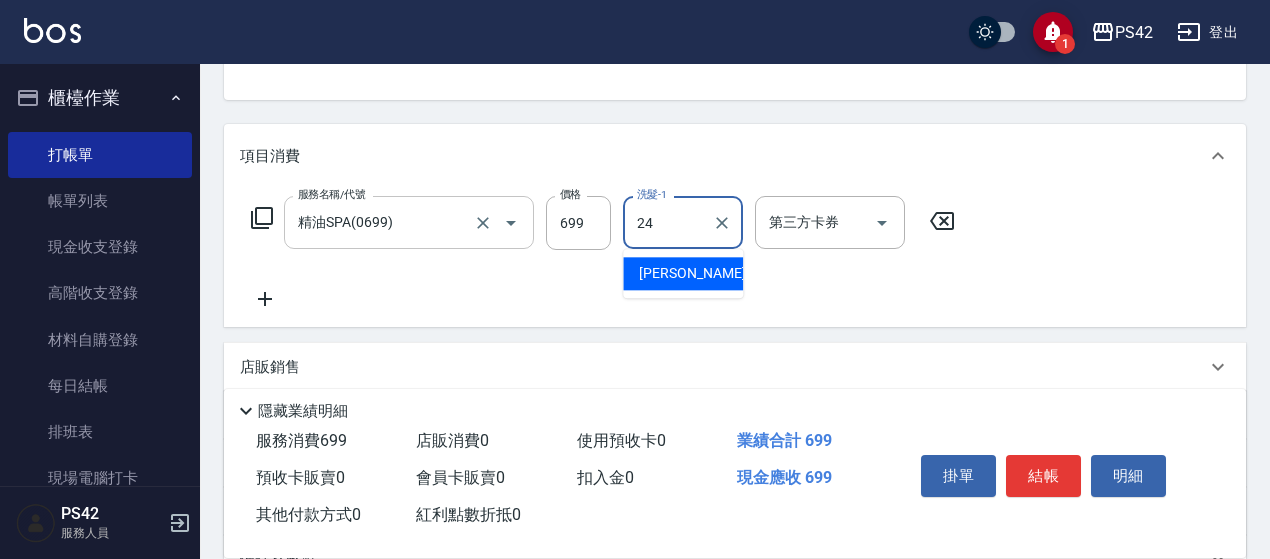 type on "[PERSON_NAME]-24" 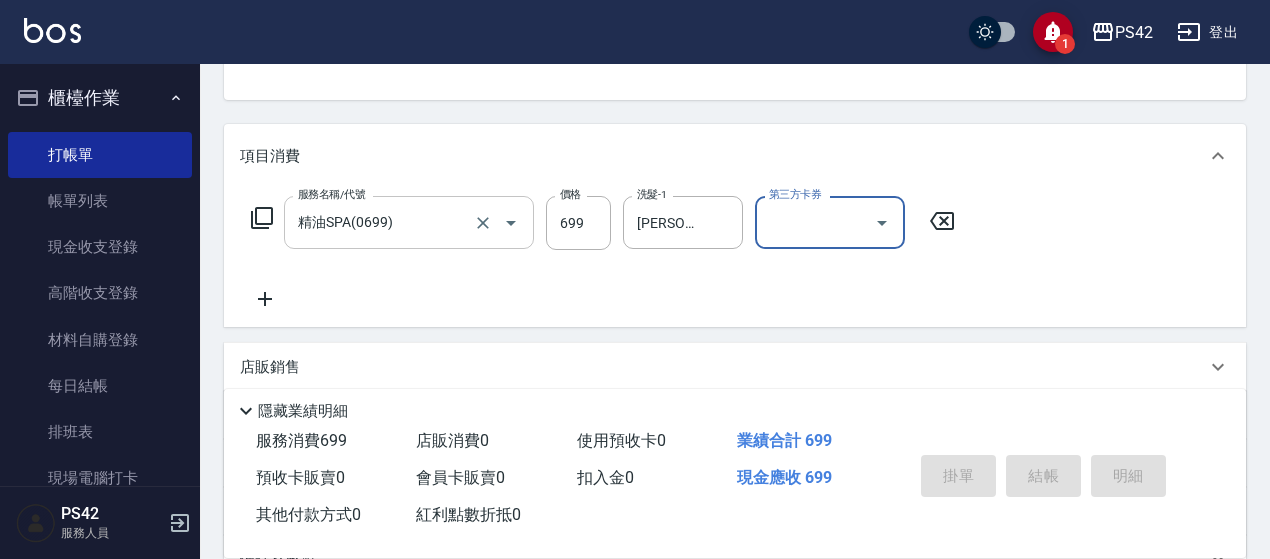 type on "[DATE] 20:22" 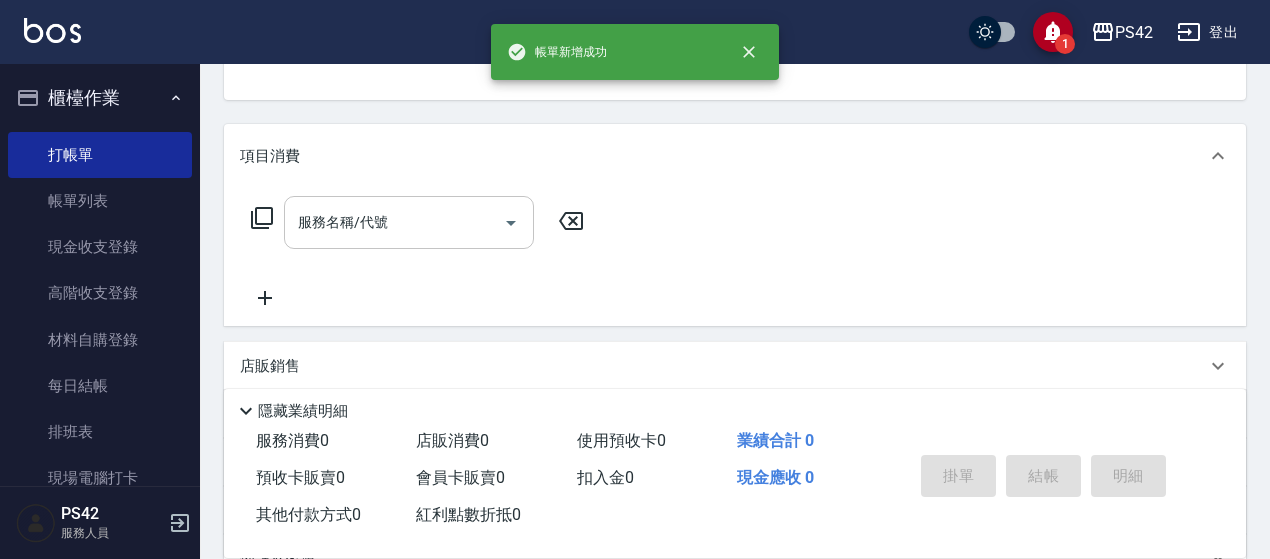 scroll, scrollTop: 194, scrollLeft: 0, axis: vertical 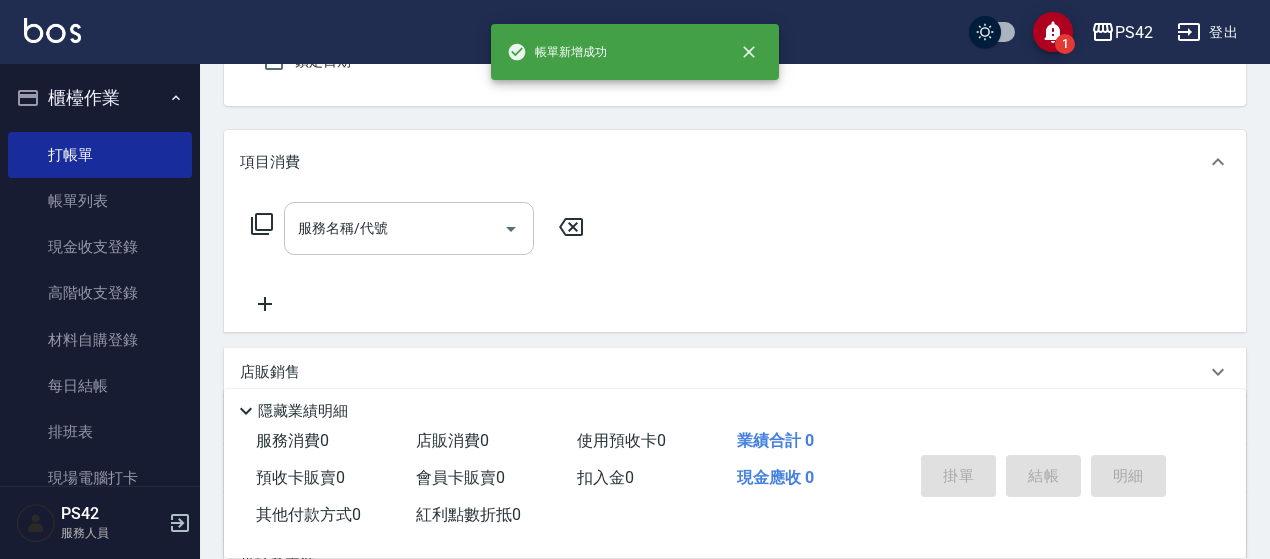 type on "無名字/0/null" 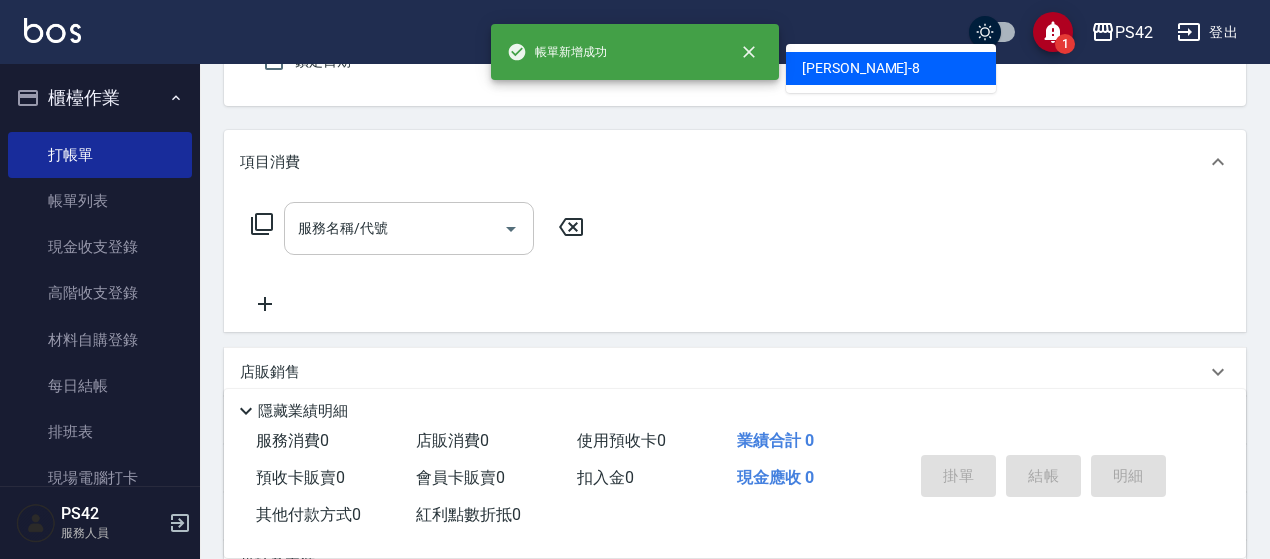 type on "[PERSON_NAME]-8" 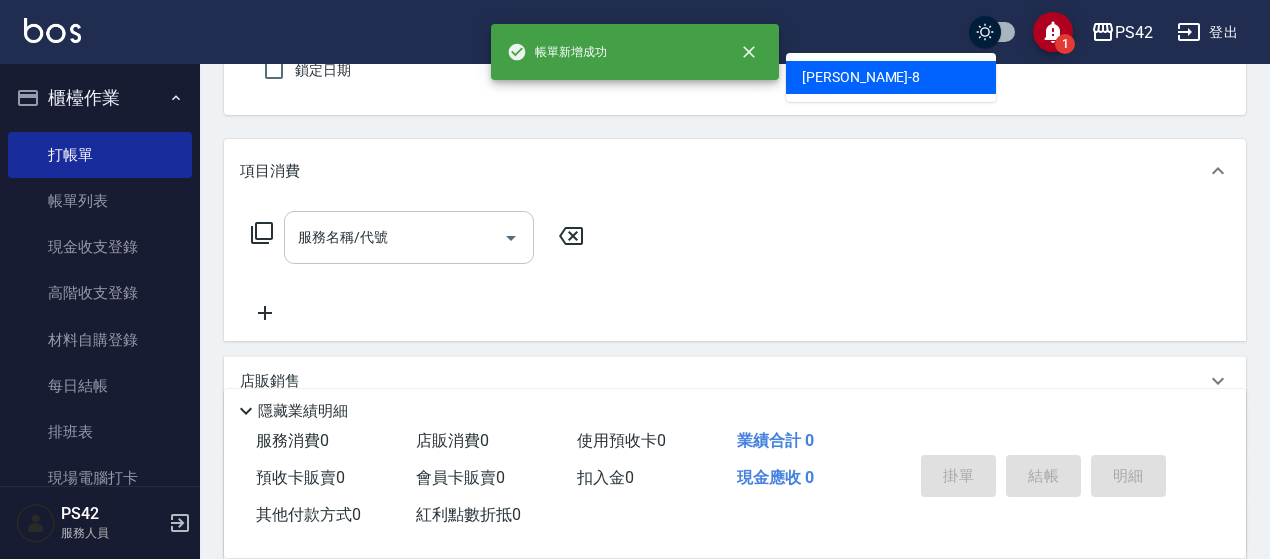 type on "false" 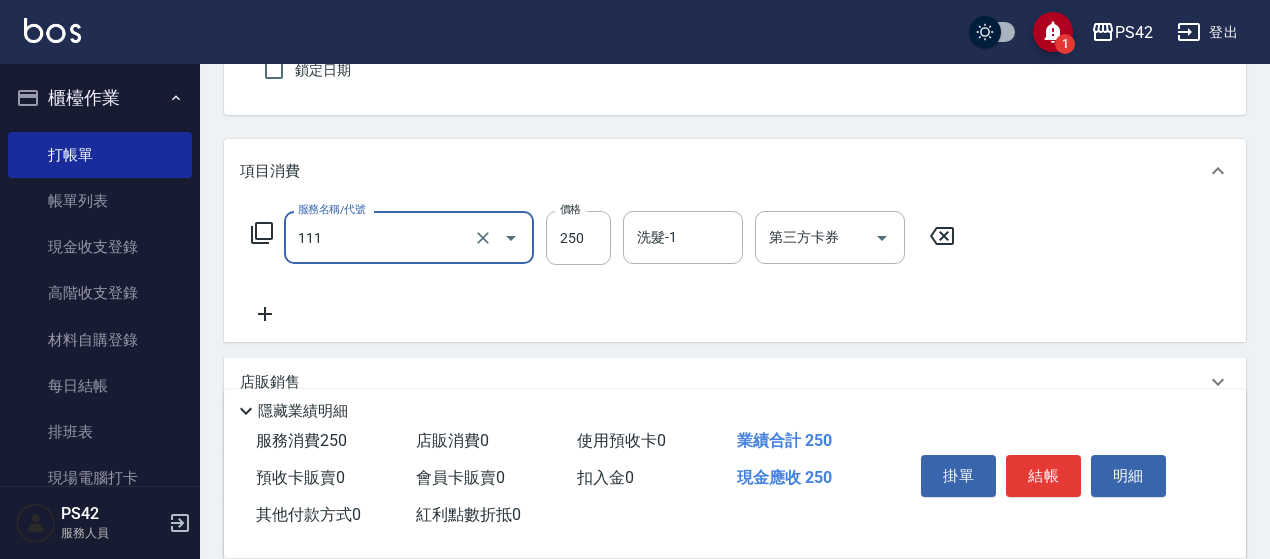 type on "200(111)" 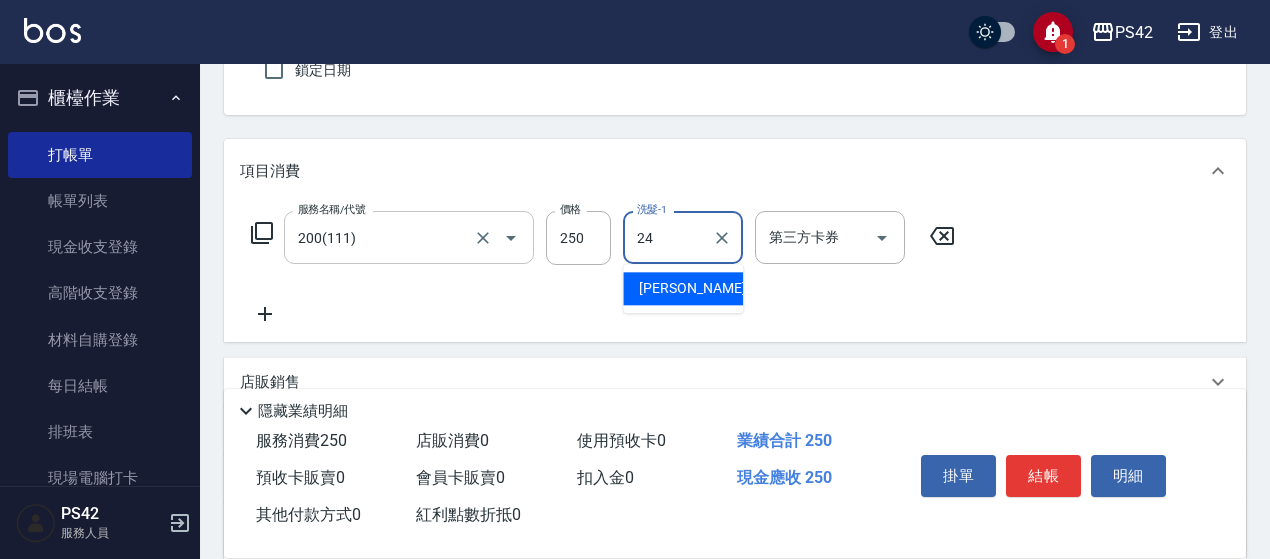 type on "[PERSON_NAME]-24" 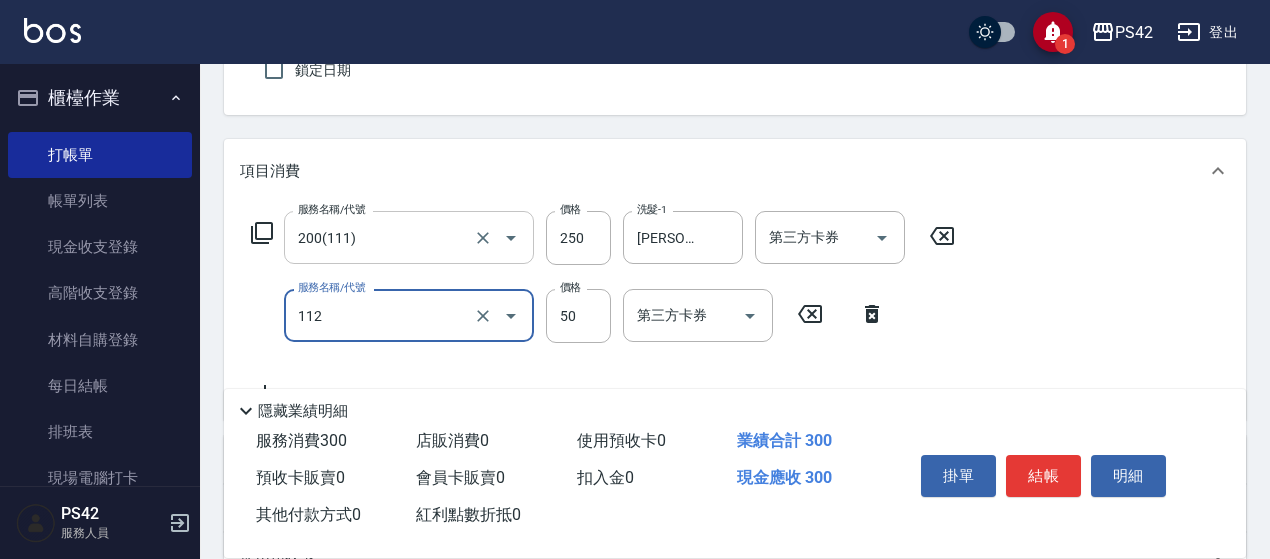 type on "精油50(112)" 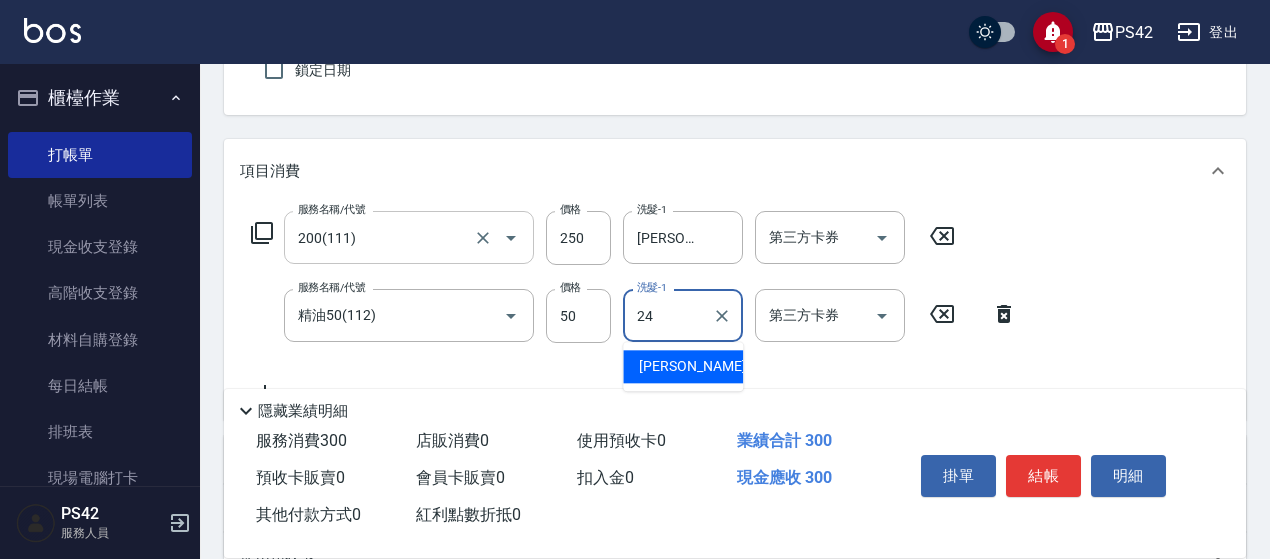 type on "[PERSON_NAME]-24" 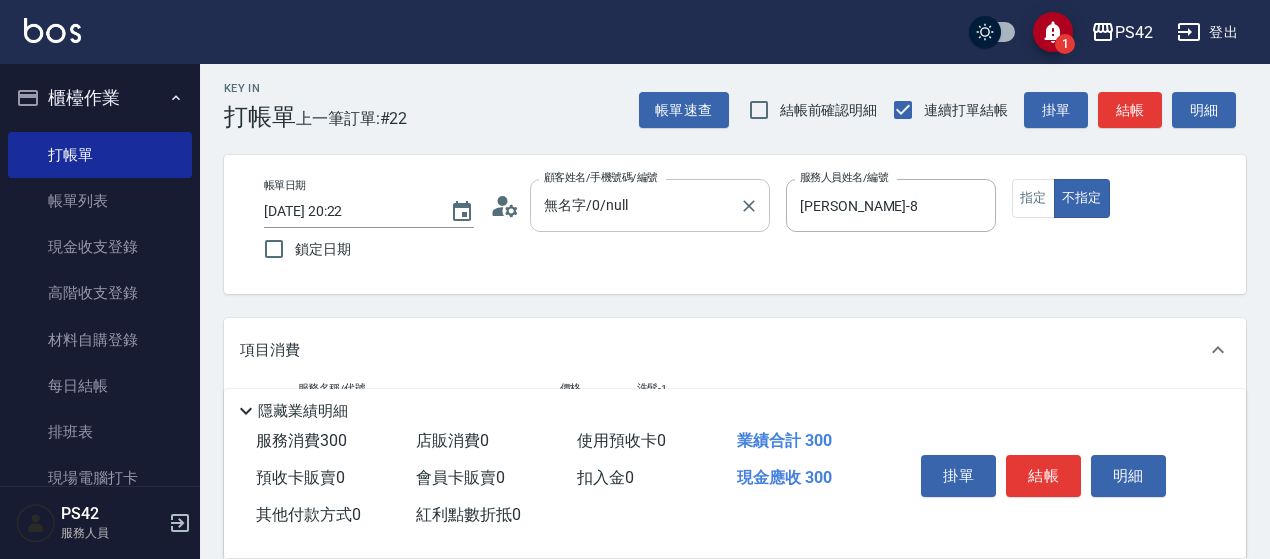 scroll, scrollTop: 0, scrollLeft: 0, axis: both 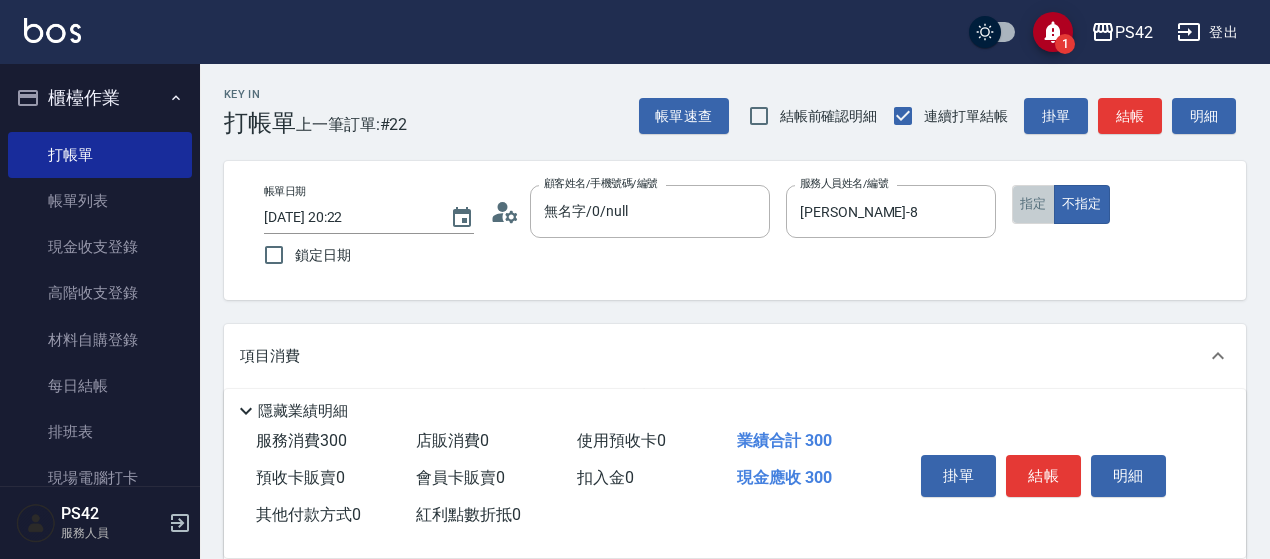 click on "指定" at bounding box center [1033, 204] 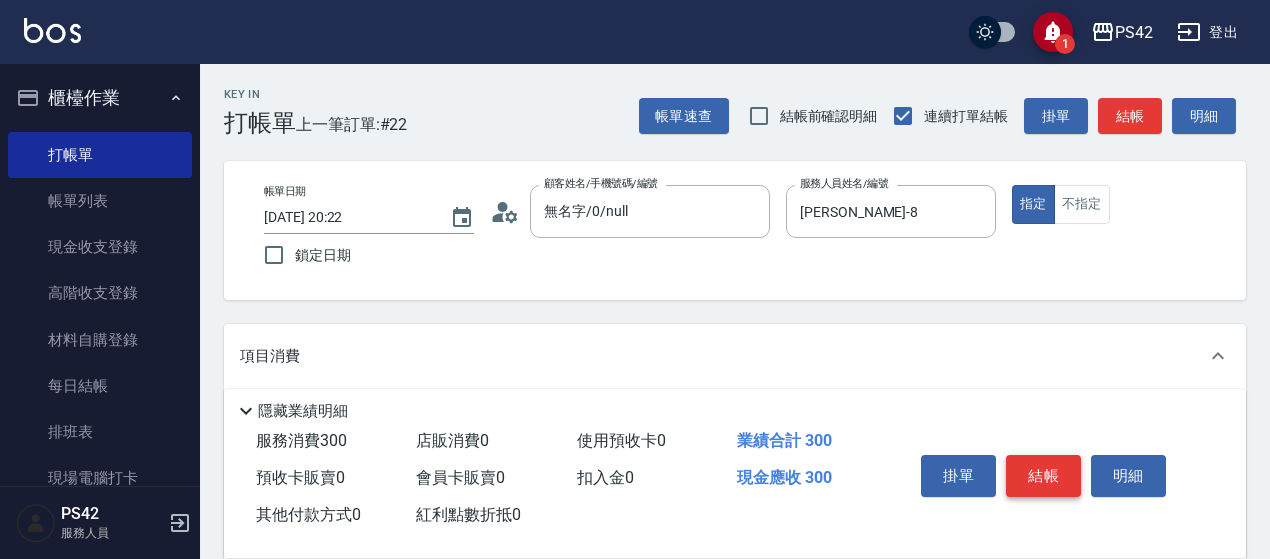 drag, startPoint x: 1050, startPoint y: 447, endPoint x: 1048, endPoint y: 465, distance: 18.110771 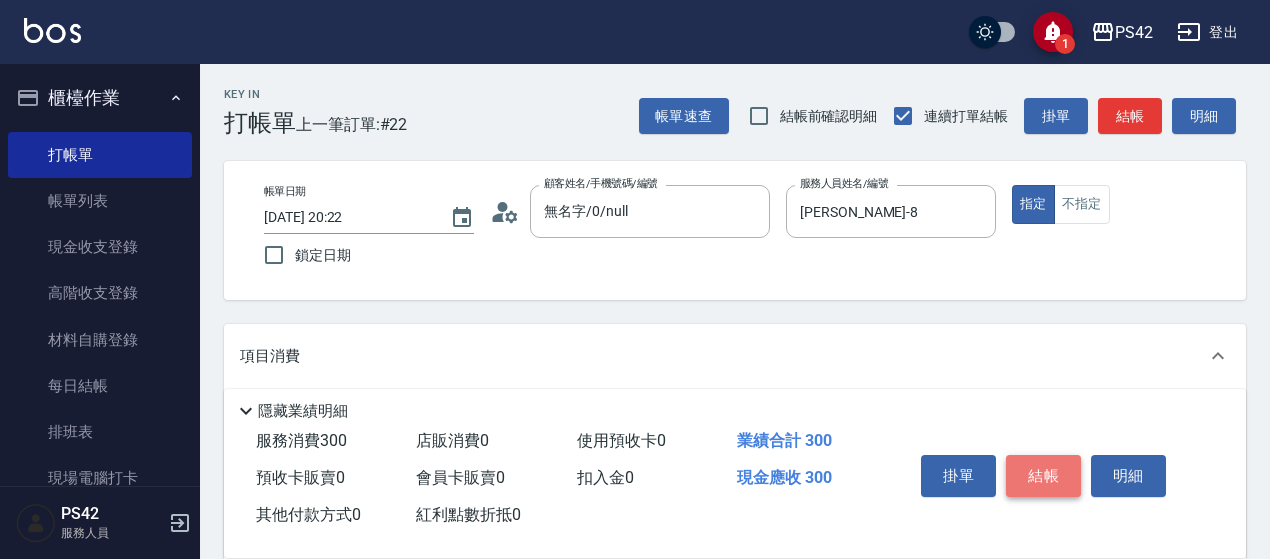 click on "結帳" at bounding box center (1043, 476) 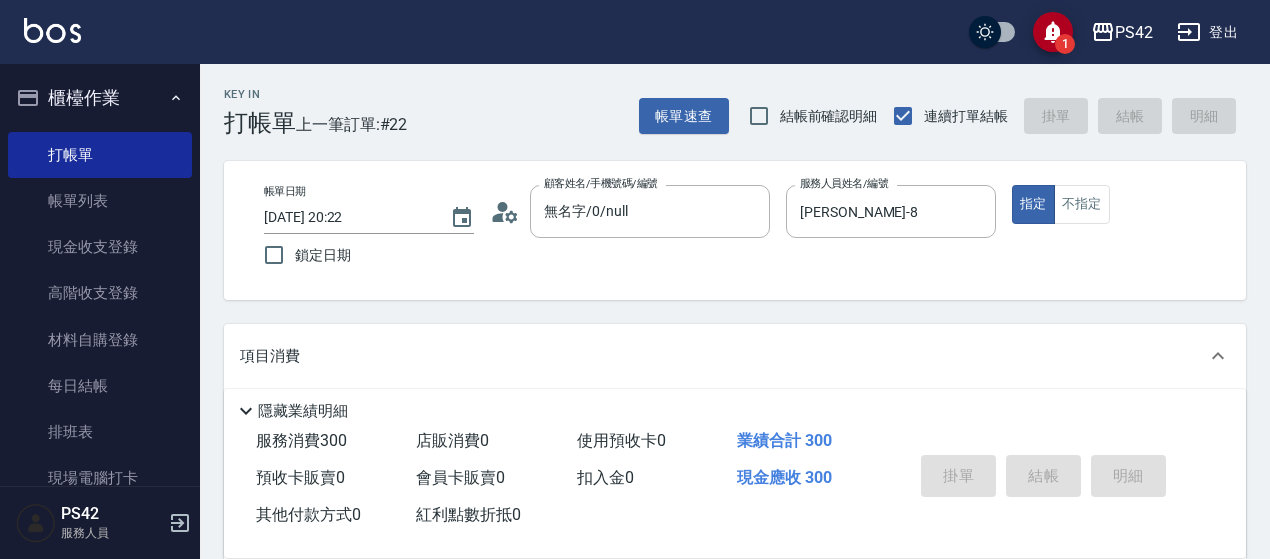 type 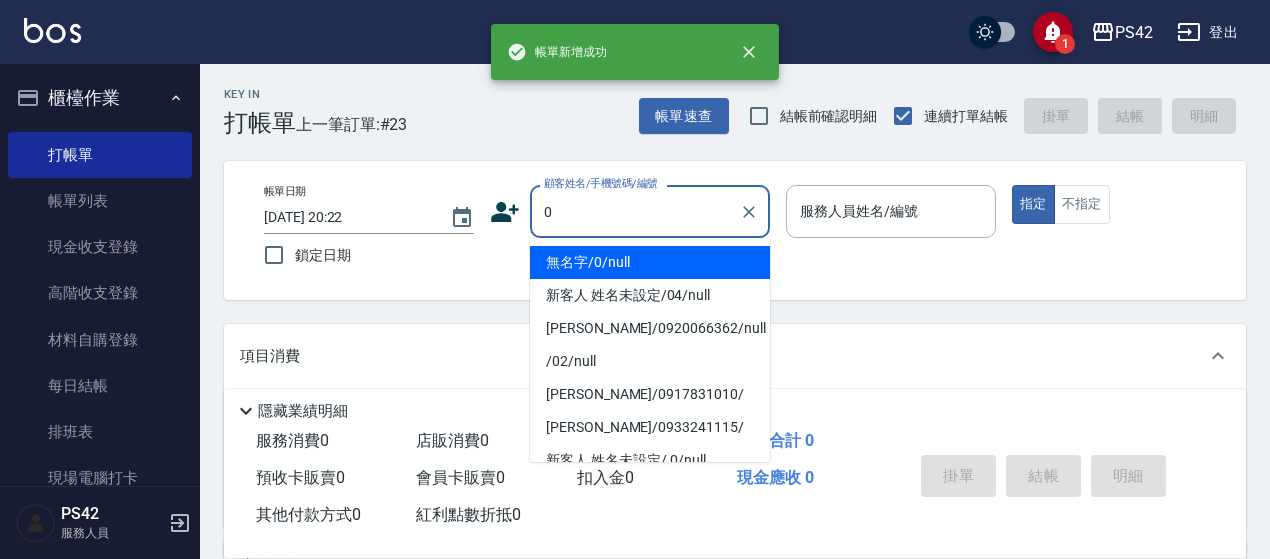 type on "無名字/0/null" 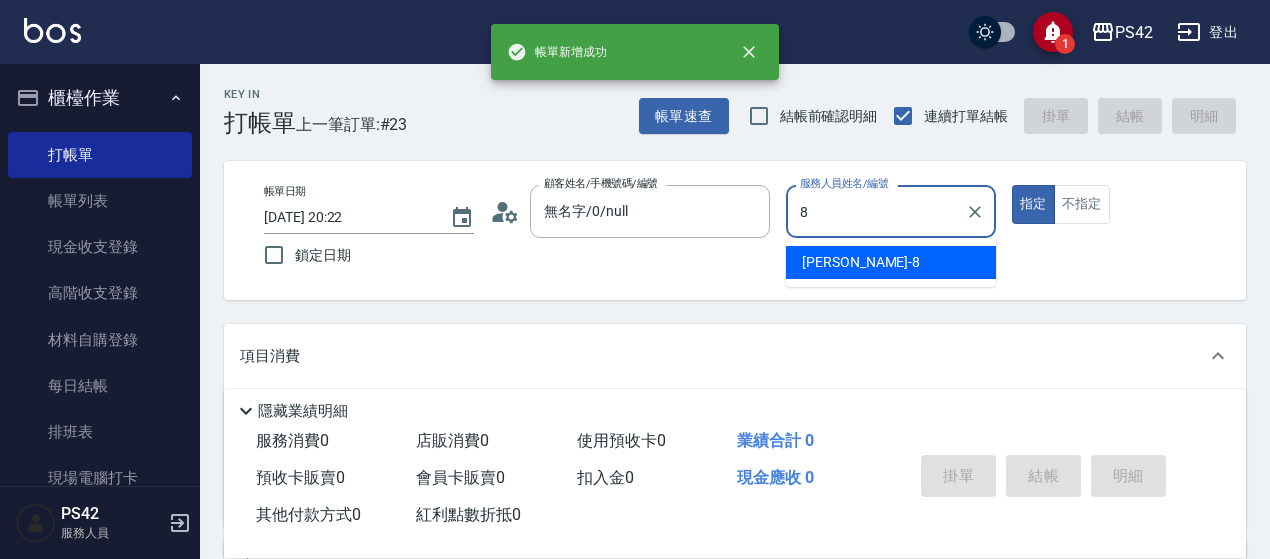 type on "[PERSON_NAME]-8" 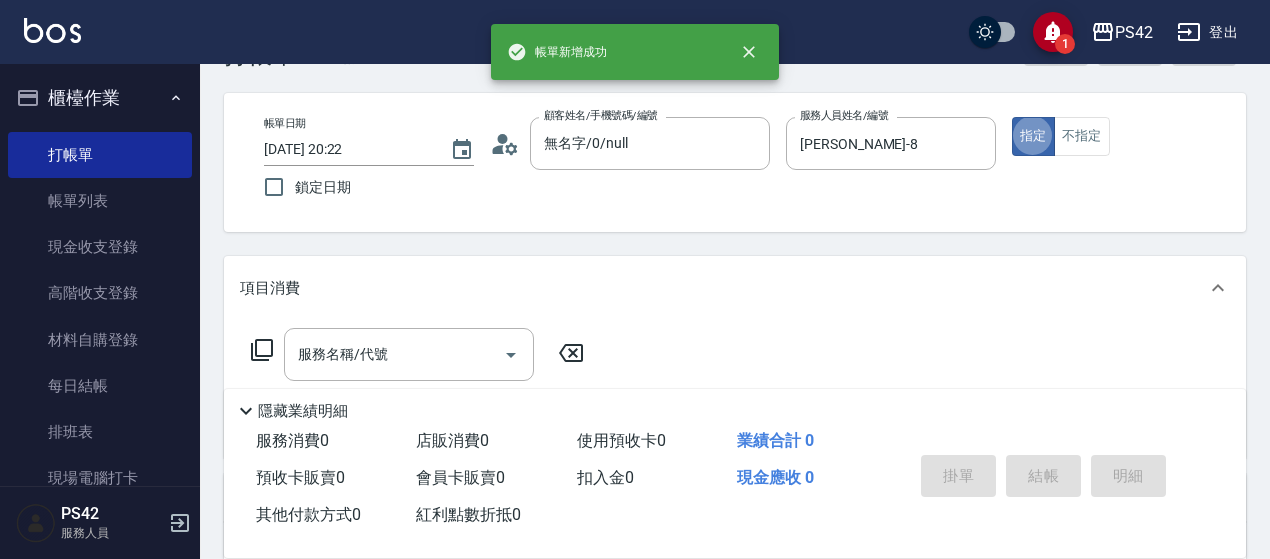scroll, scrollTop: 100, scrollLeft: 0, axis: vertical 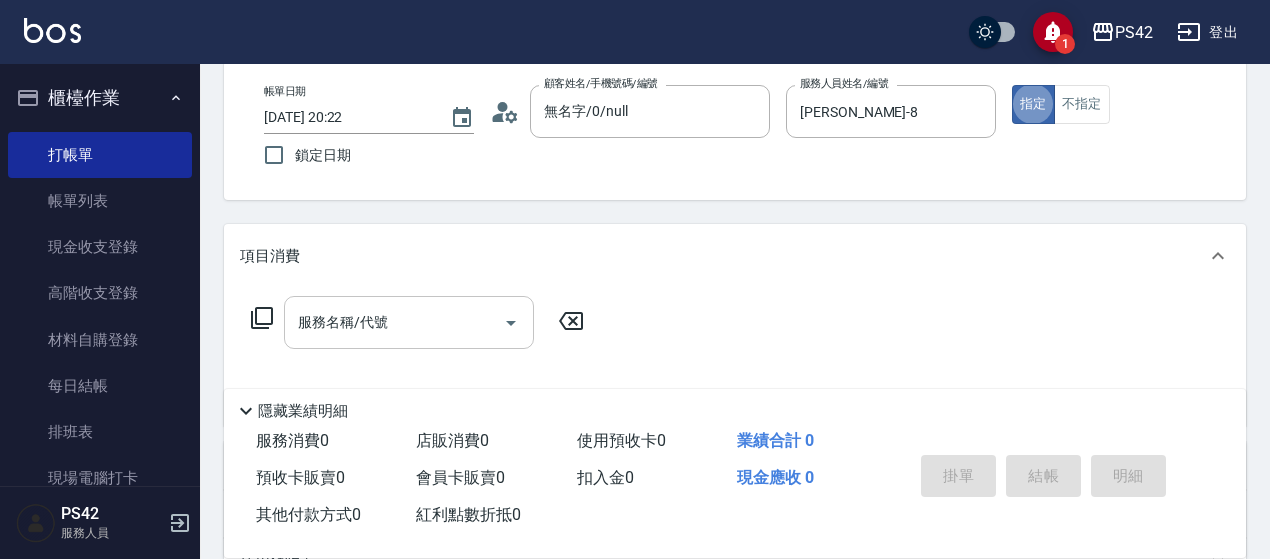 click on "服務名稱/代號" at bounding box center (394, 322) 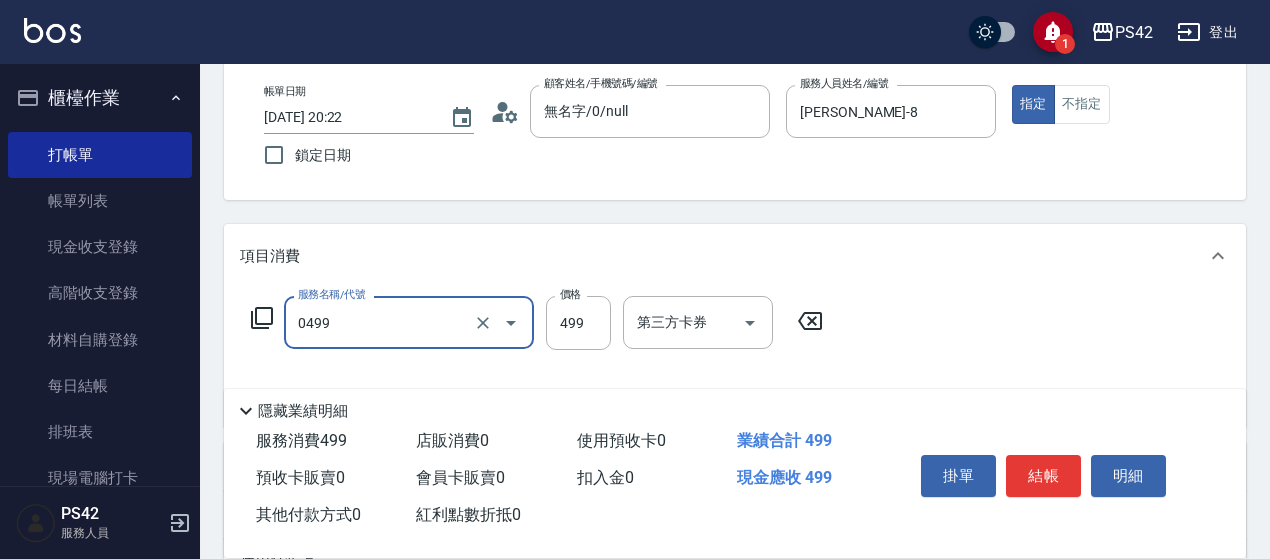 type on "[PERSON_NAME]499(0499)" 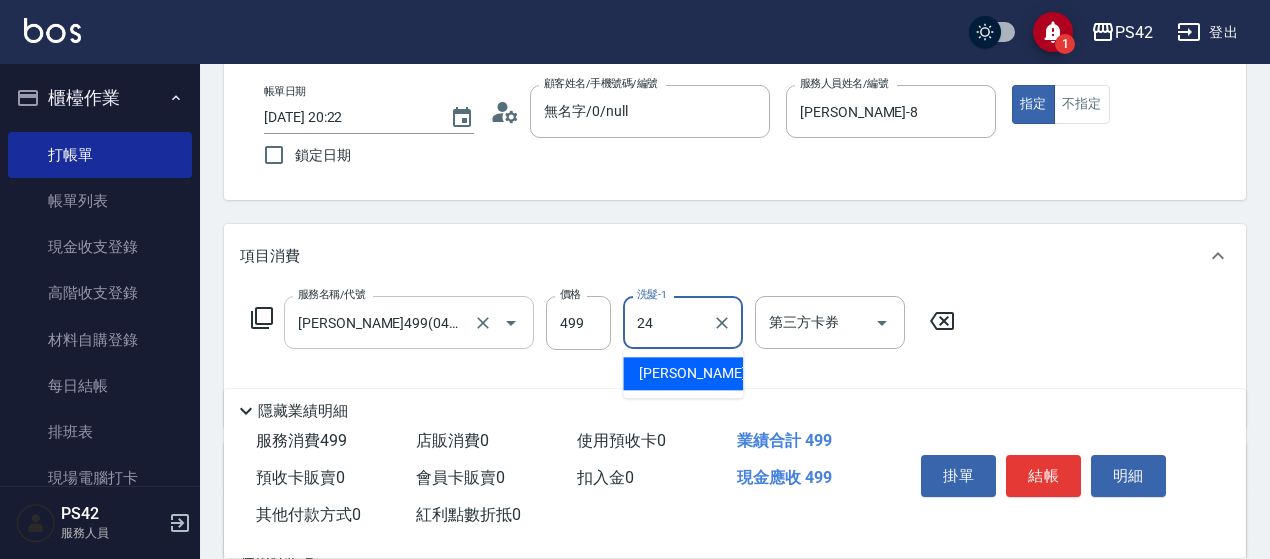 type on "[PERSON_NAME]-24" 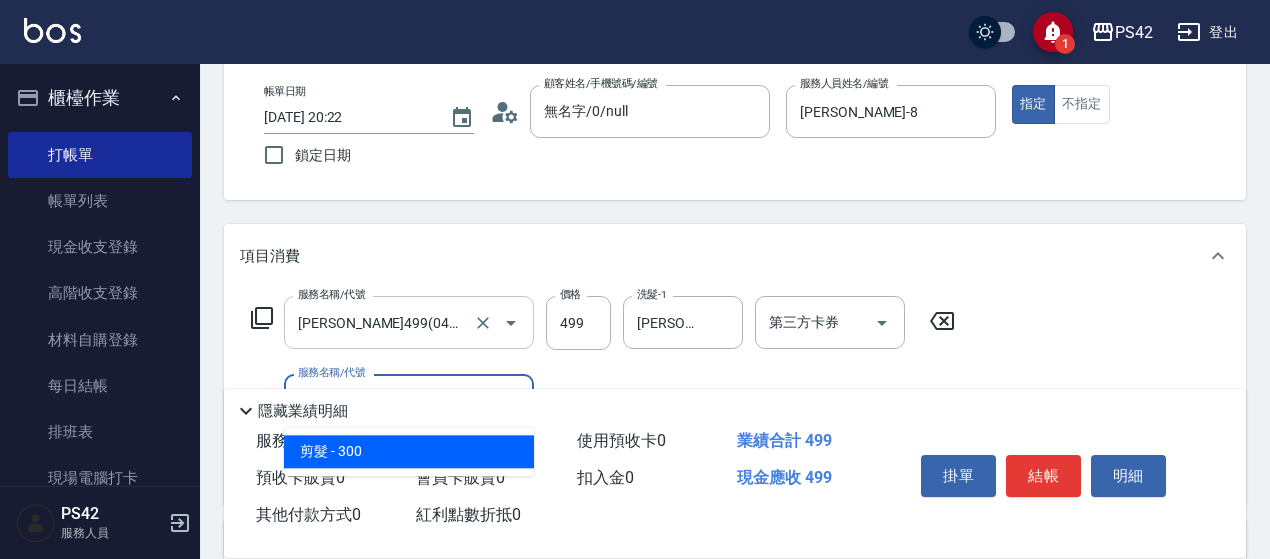 type on "剪髮(302)" 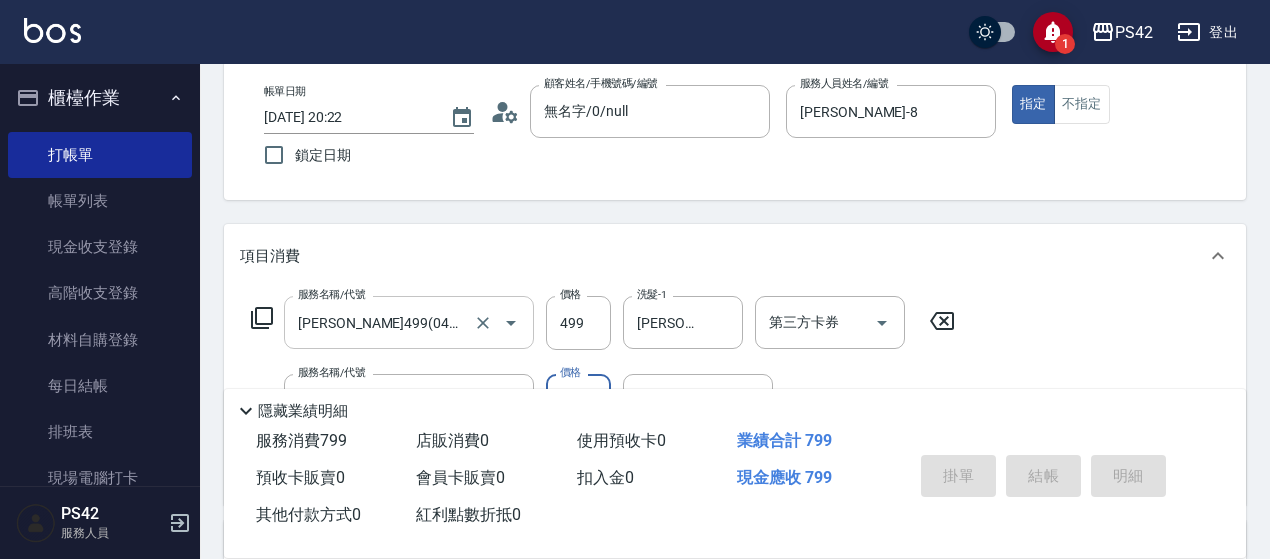 type 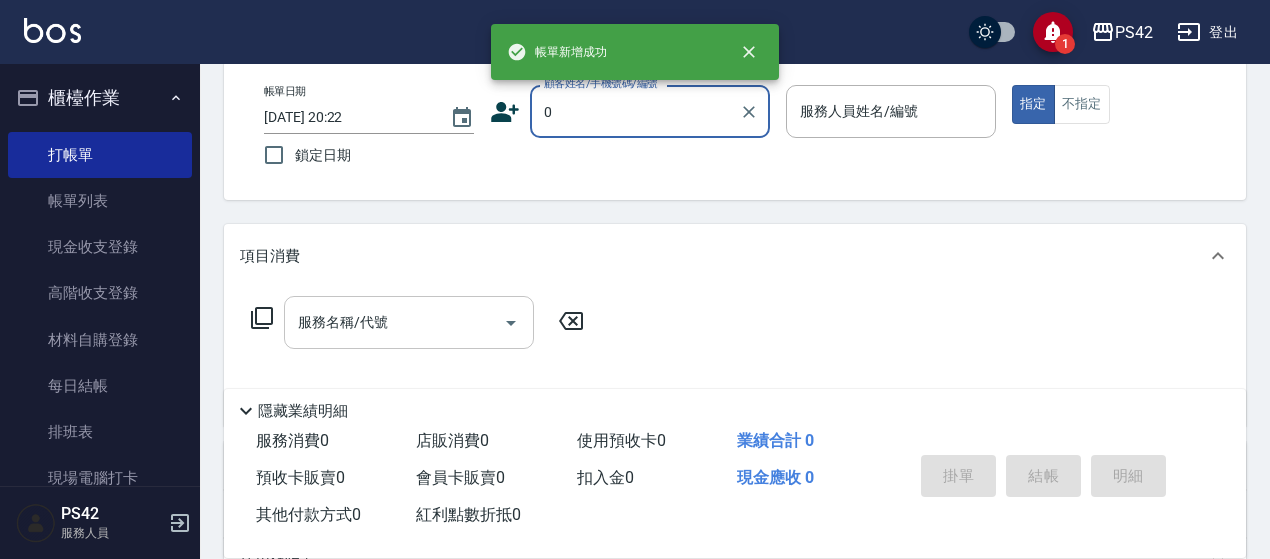 type on "無名字/0/null" 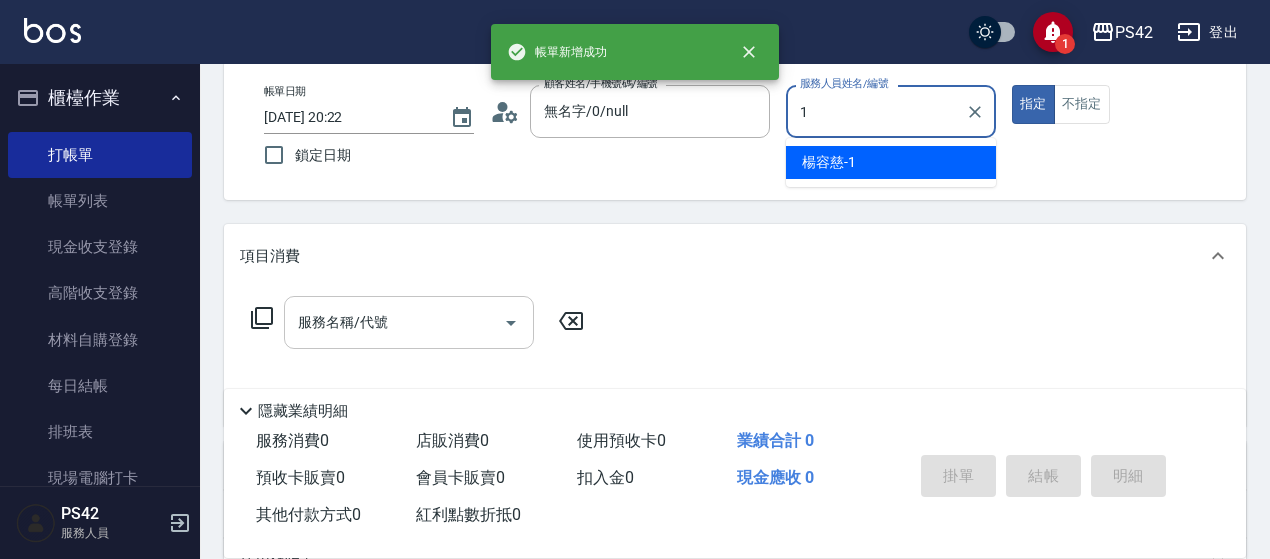 type on "[PERSON_NAME]1" 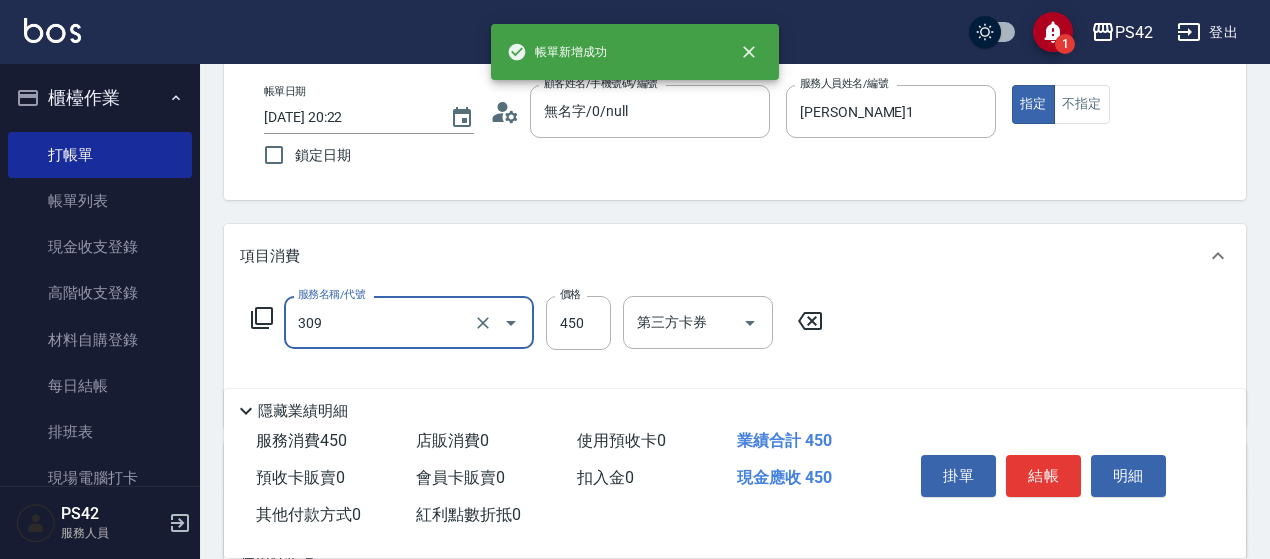 type on "洗+剪(309)" 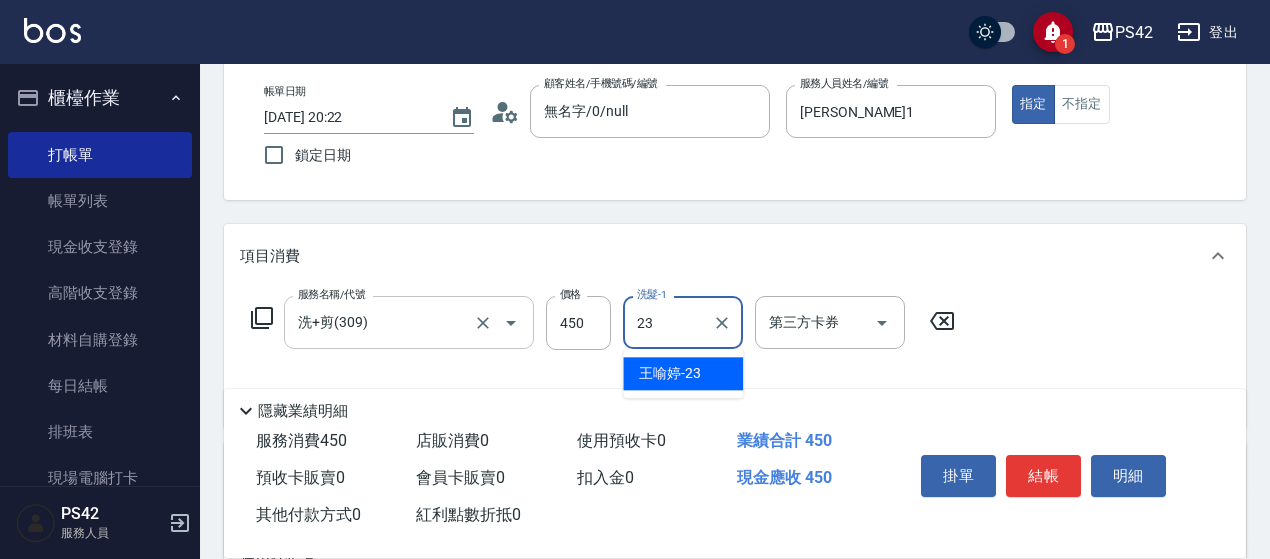 type on "[PERSON_NAME]-23" 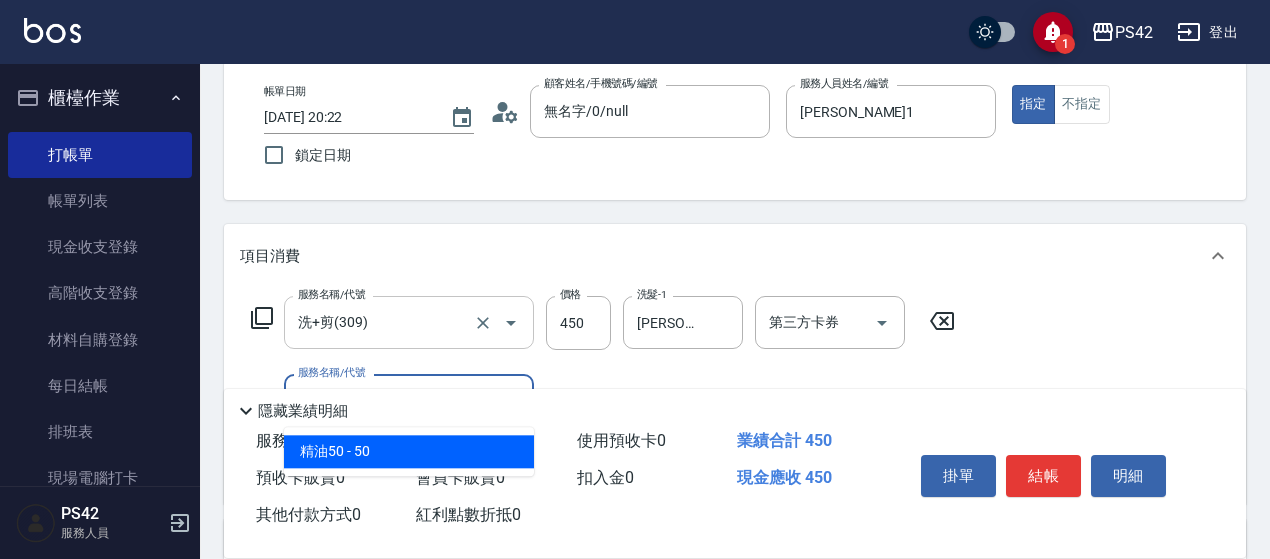 type on "精油50(112)" 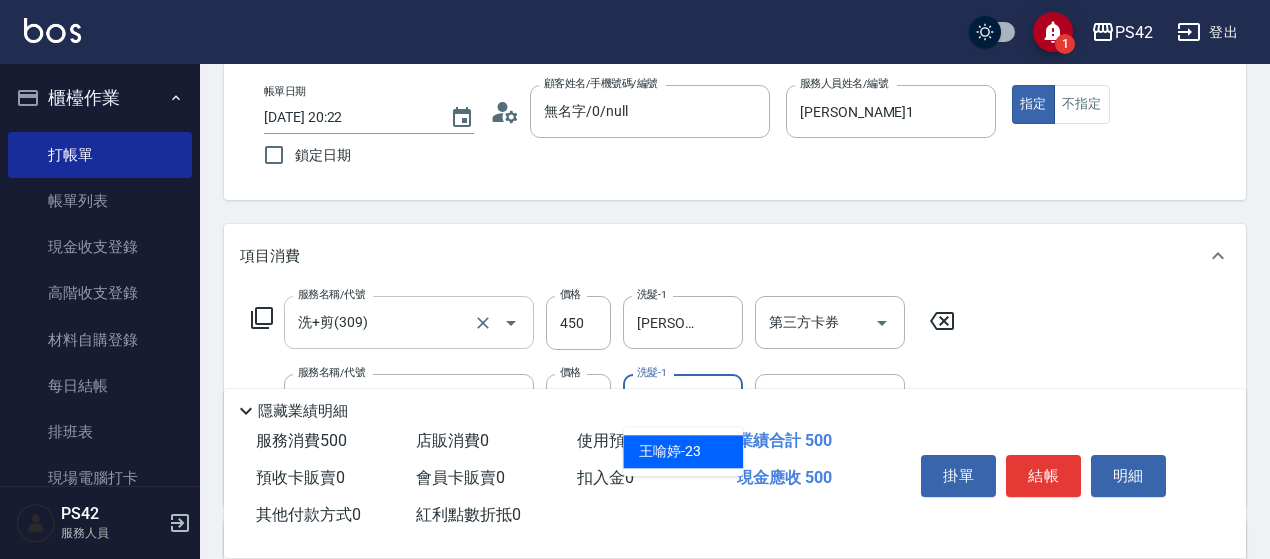 type on "[PERSON_NAME]-23" 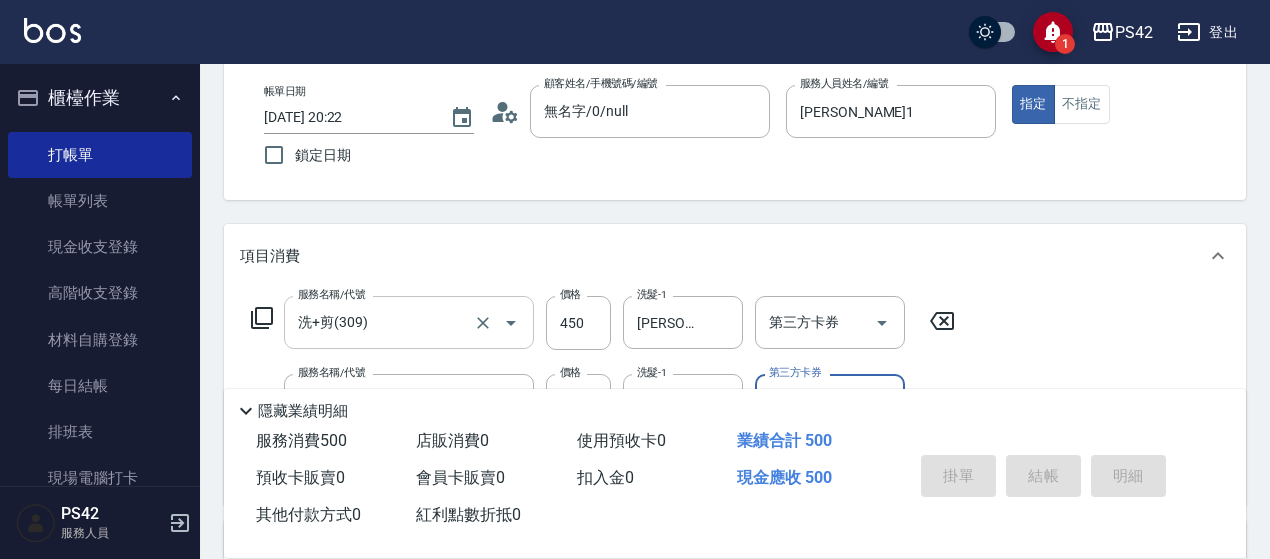 type 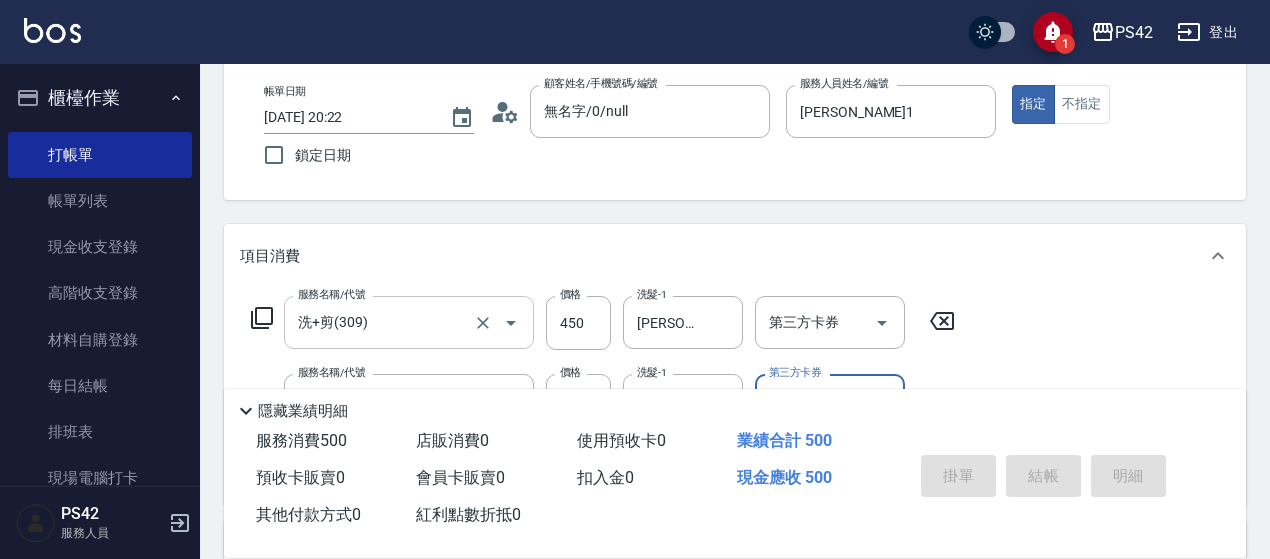type 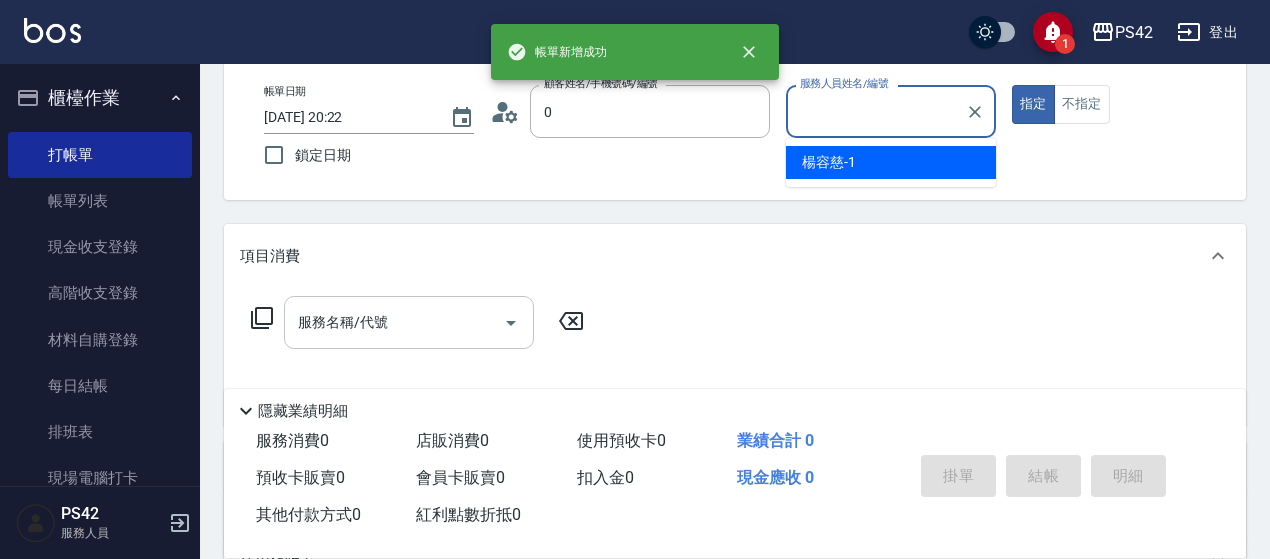type on "無名字/0/null" 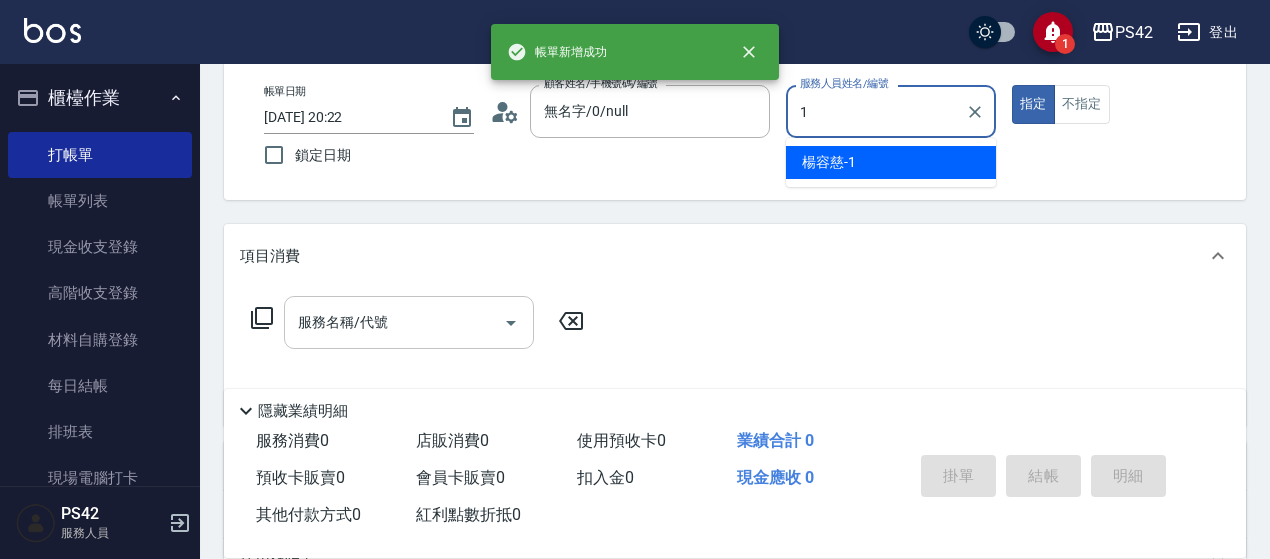 type on "[PERSON_NAME]1" 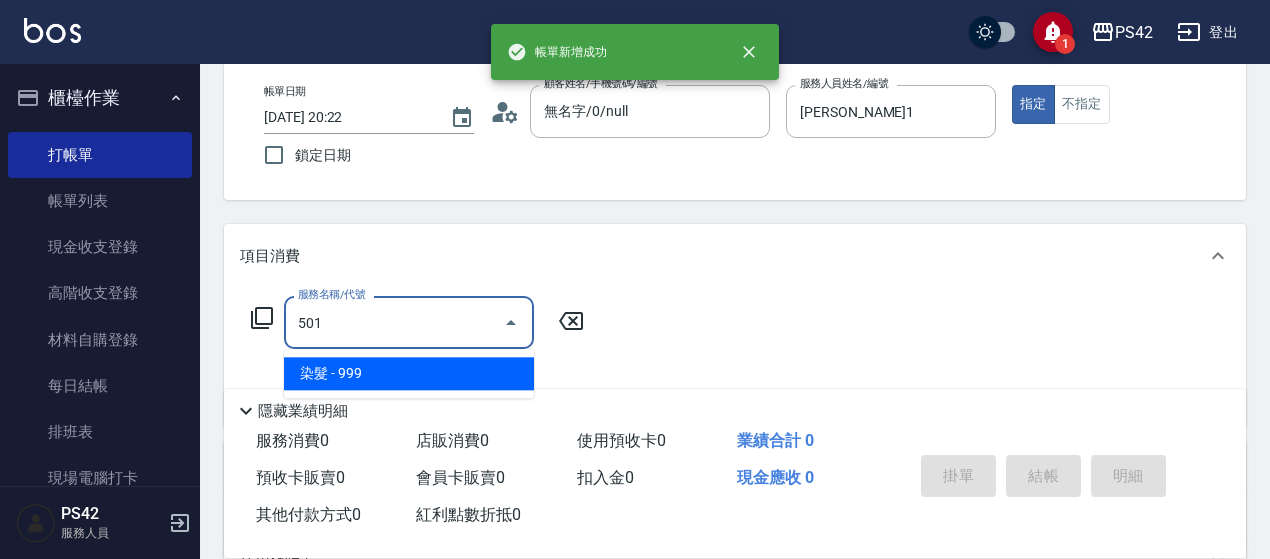 type on "染髮(501)" 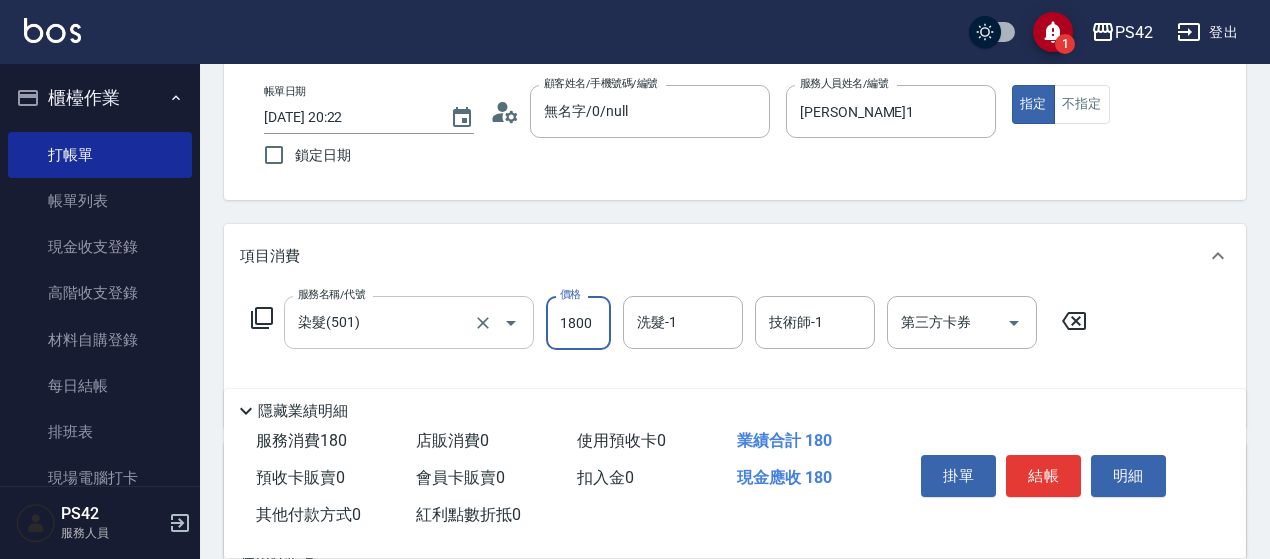 type on "1800" 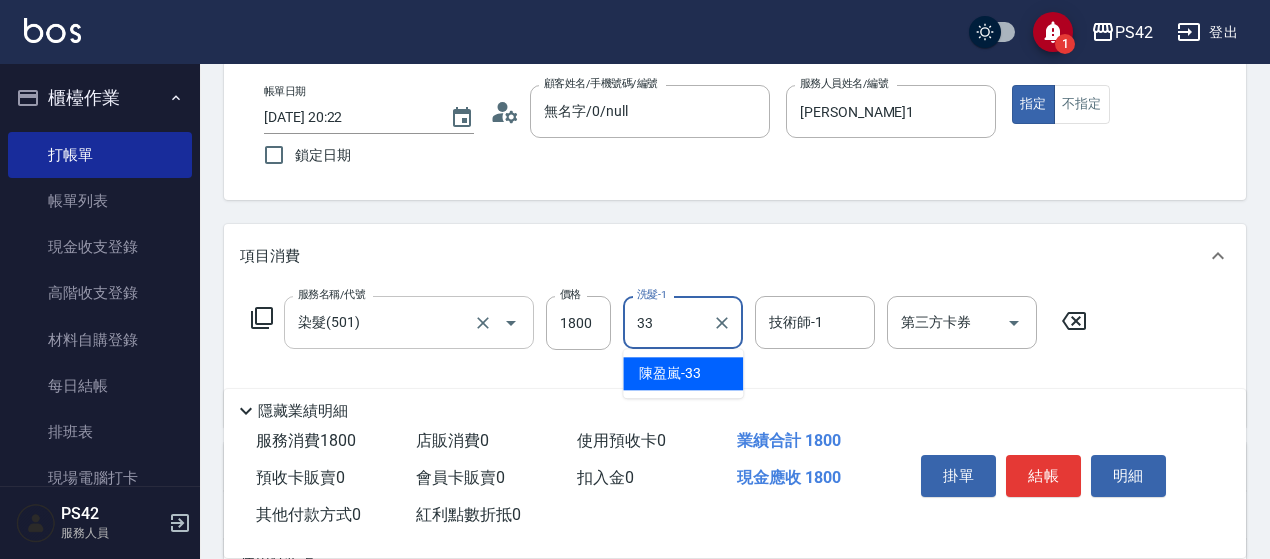 type on "[PERSON_NAME]-33" 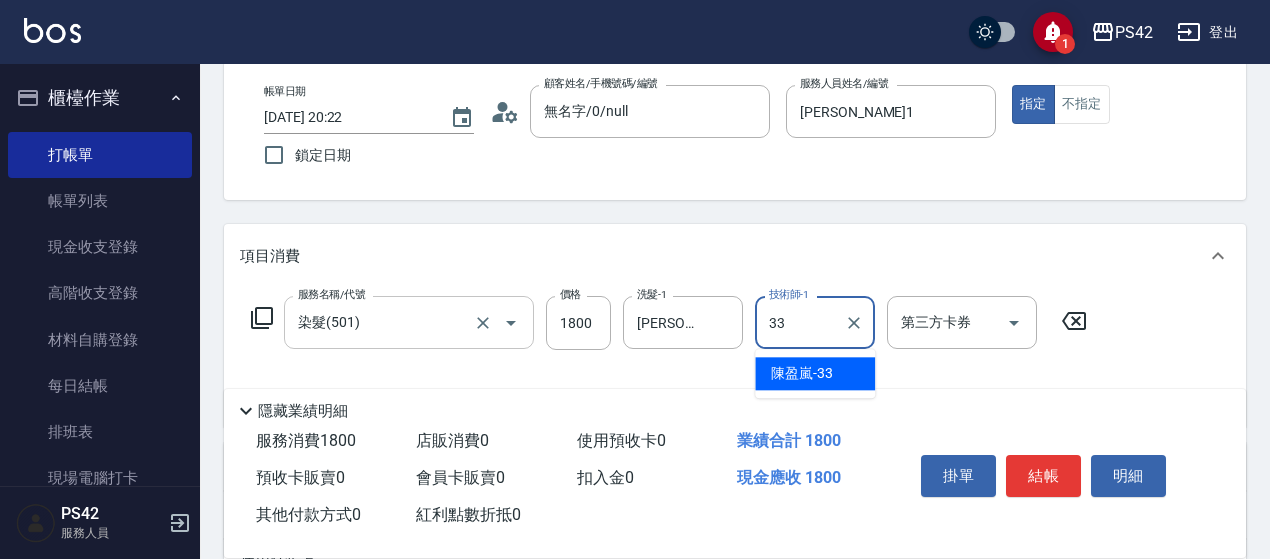 type on "[PERSON_NAME]-33" 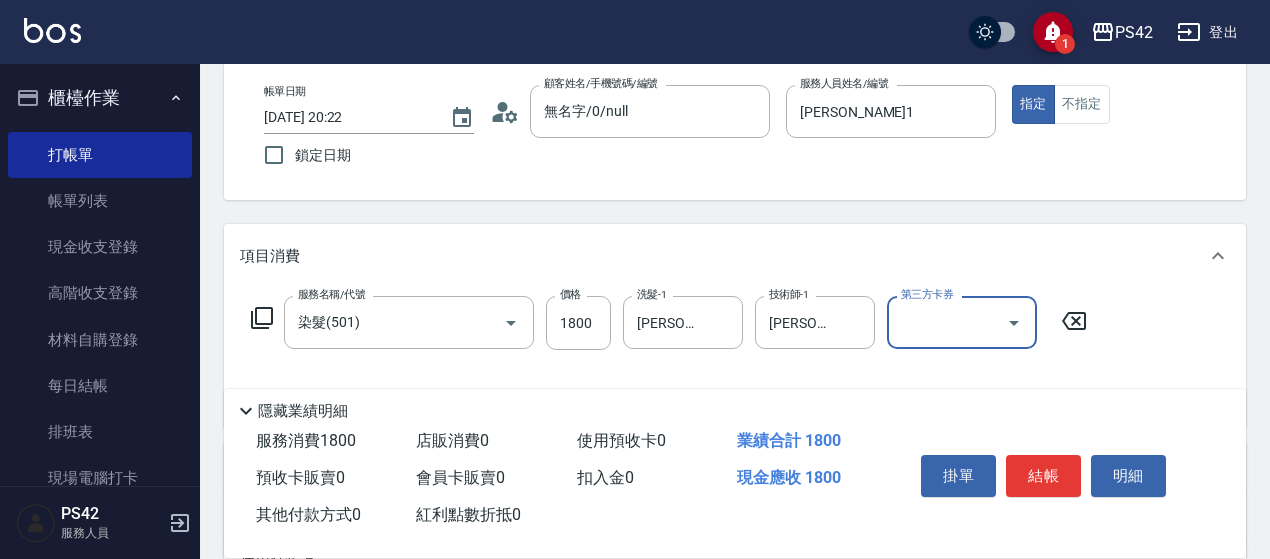 scroll, scrollTop: 200, scrollLeft: 0, axis: vertical 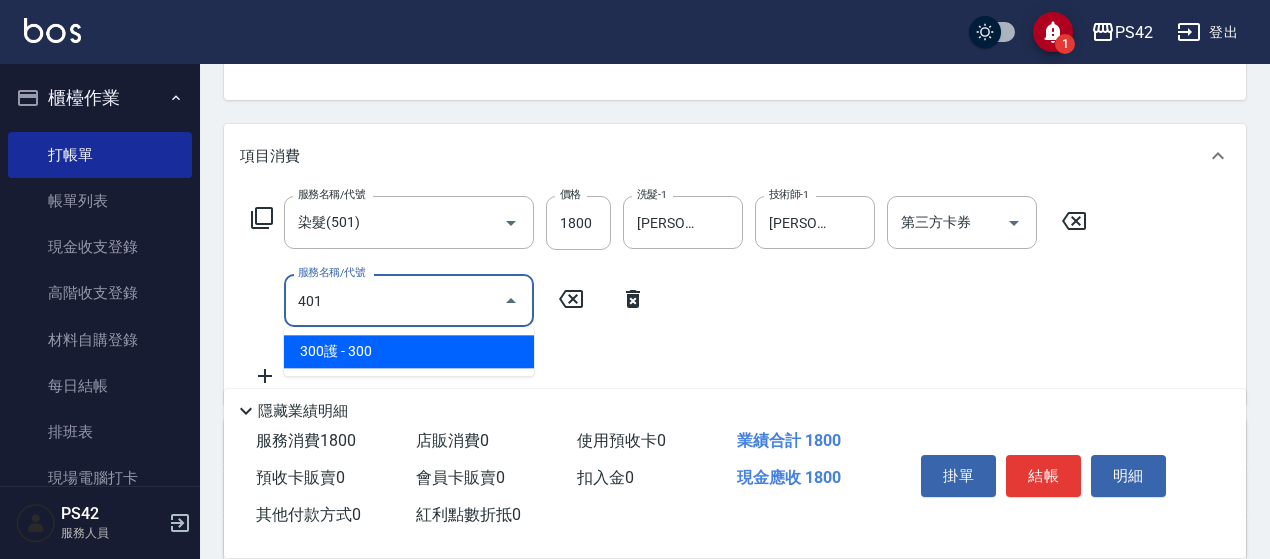 type on "300護(401)" 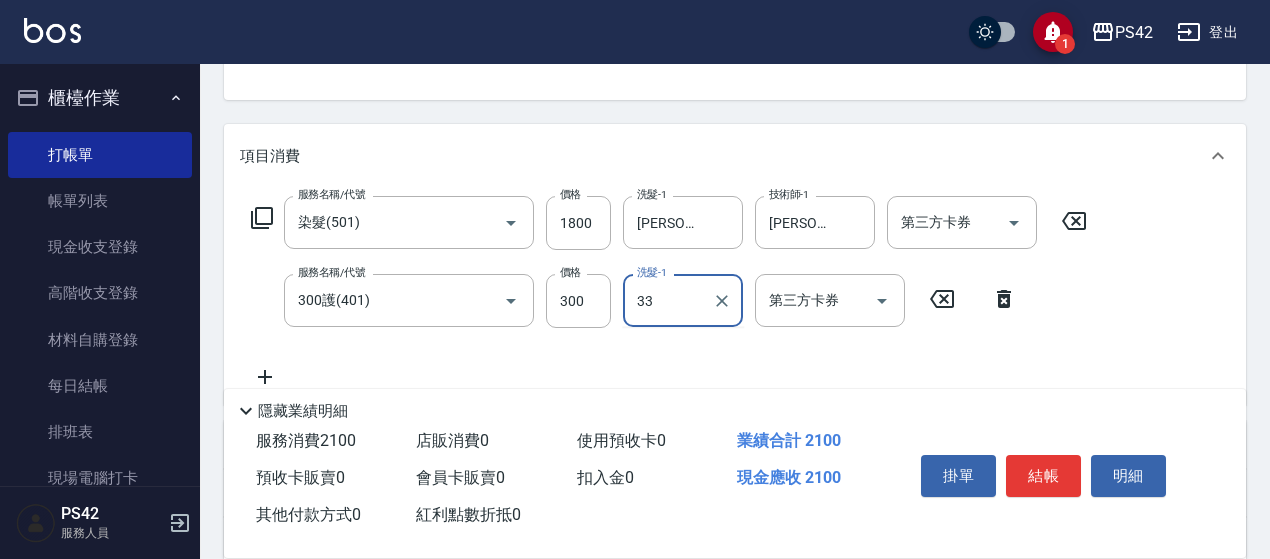 type on "[PERSON_NAME]-33" 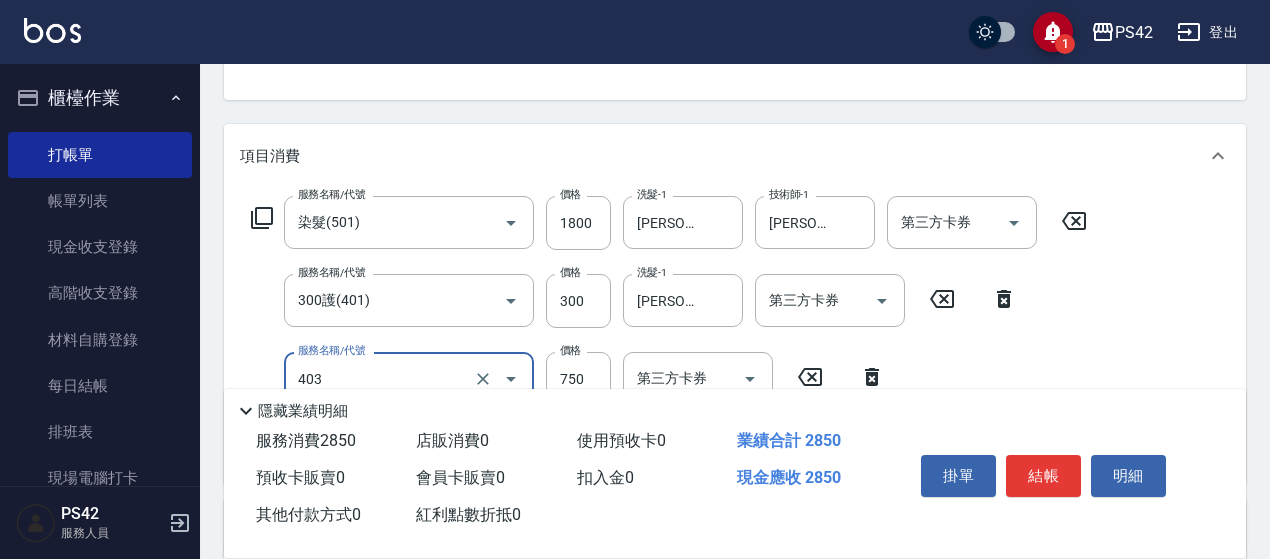 type on "750護(403)" 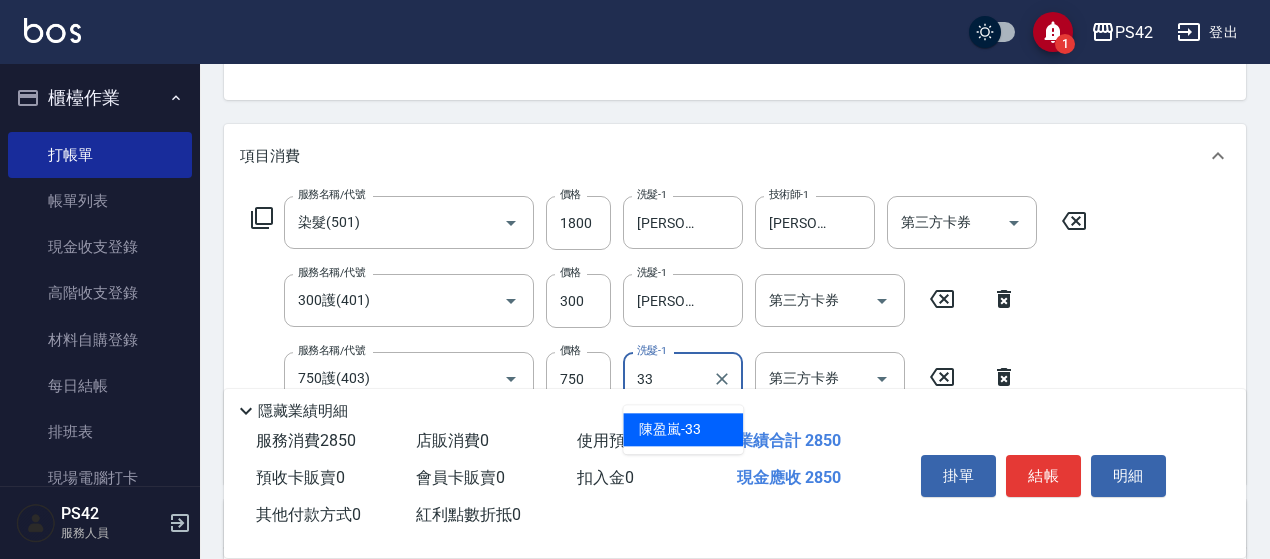 type on "[PERSON_NAME]-33" 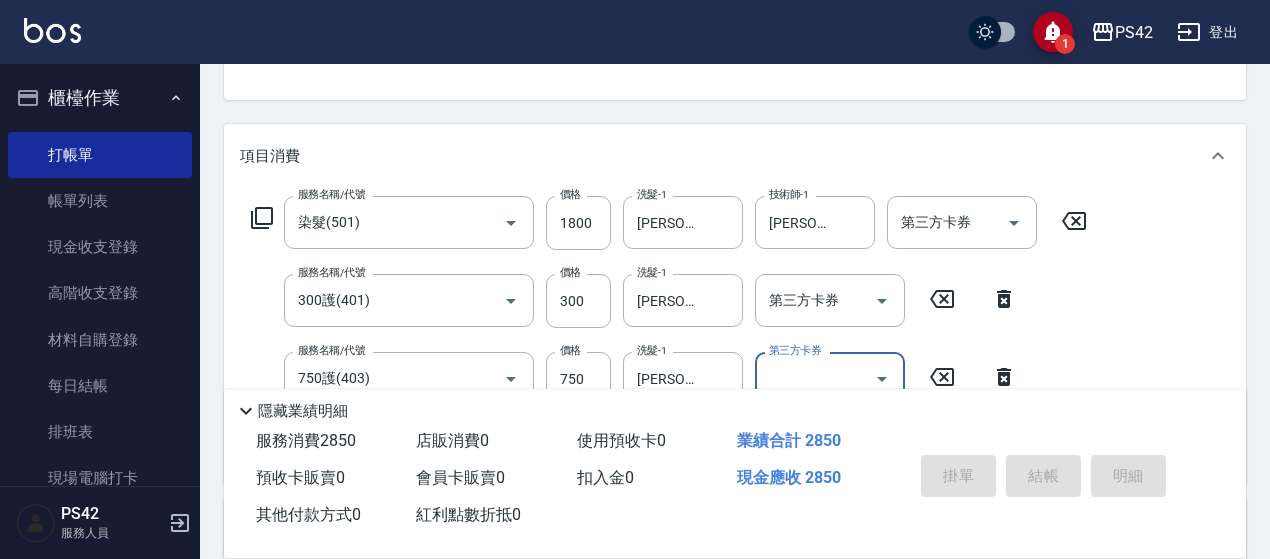 type 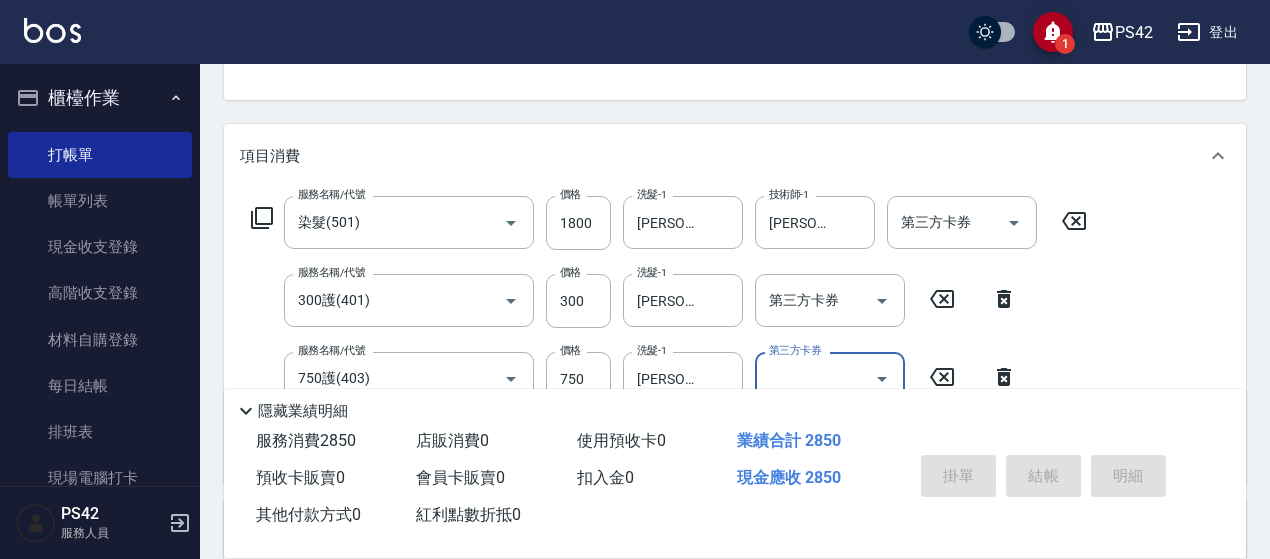 type 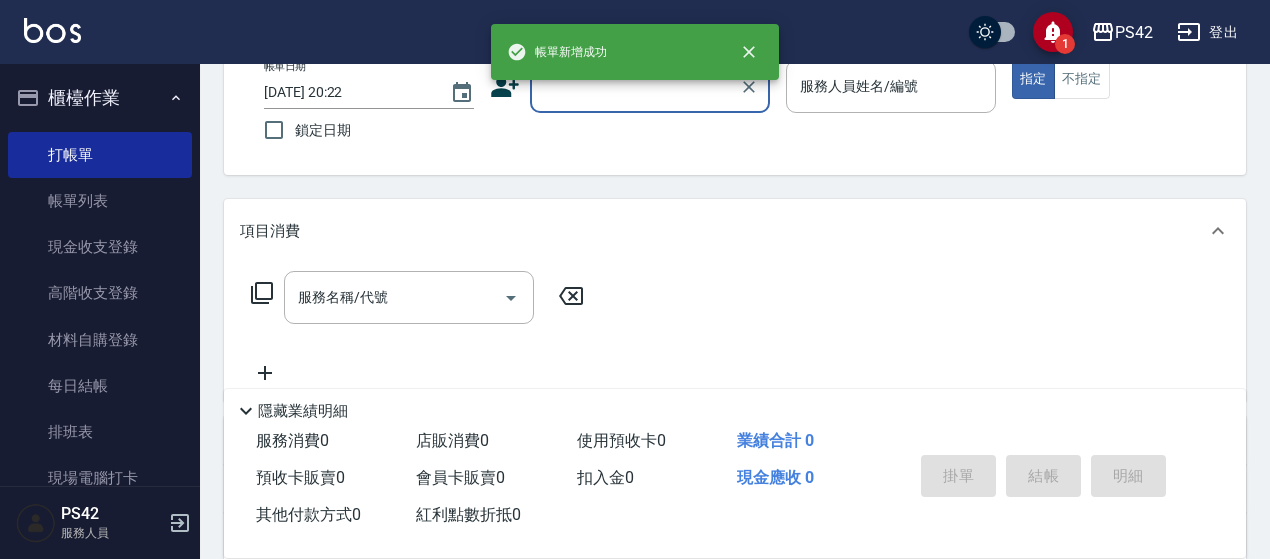 scroll, scrollTop: 94, scrollLeft: 0, axis: vertical 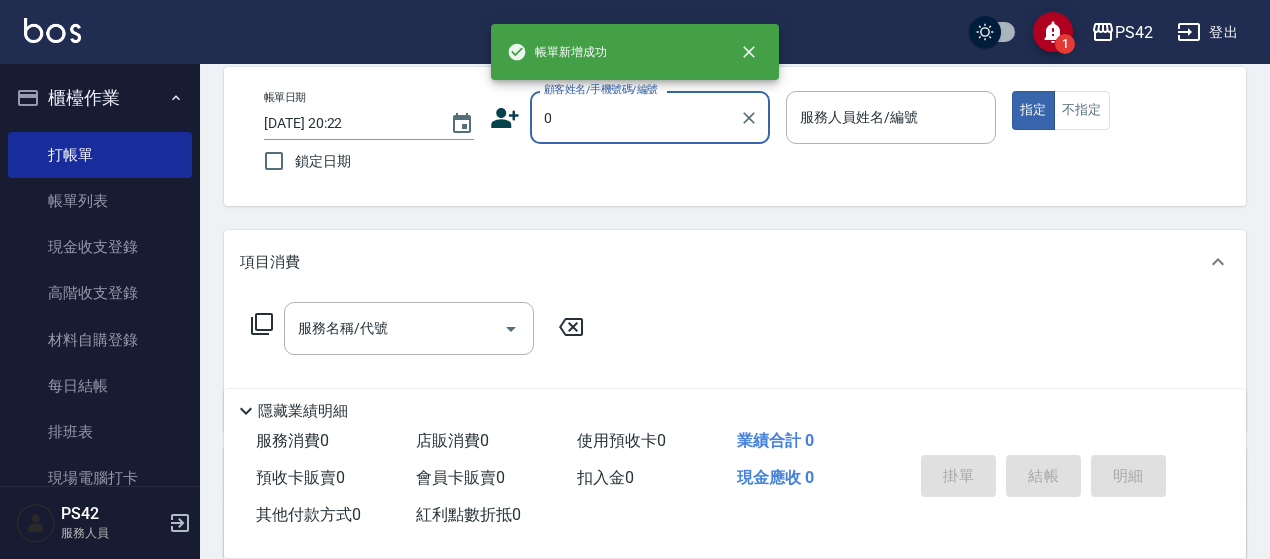 type on "無名字/0/null" 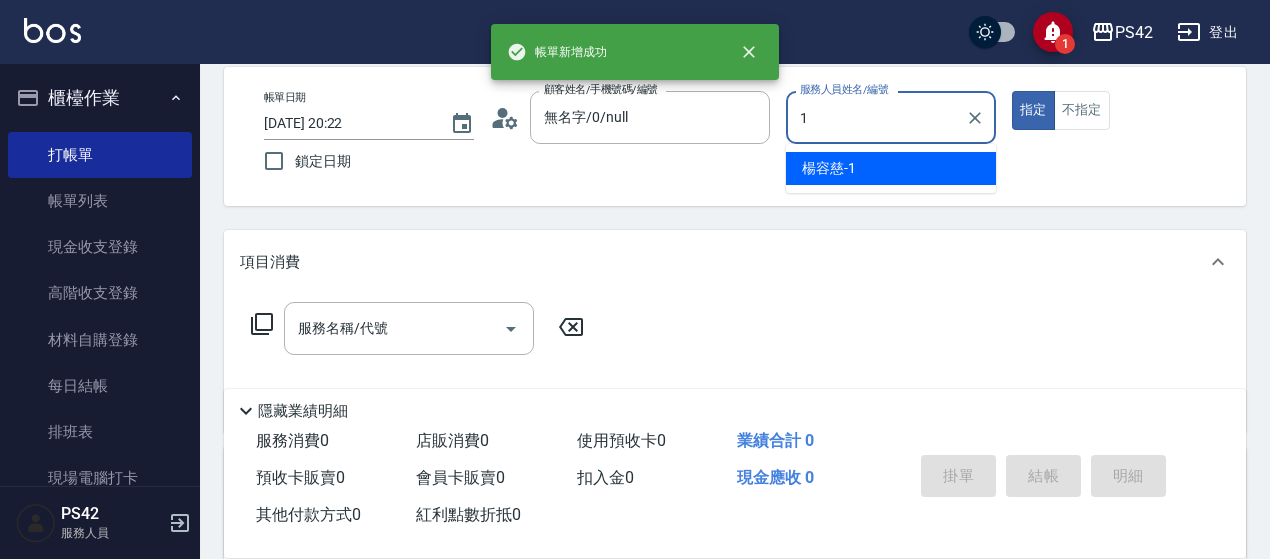 type on "[PERSON_NAME]1" 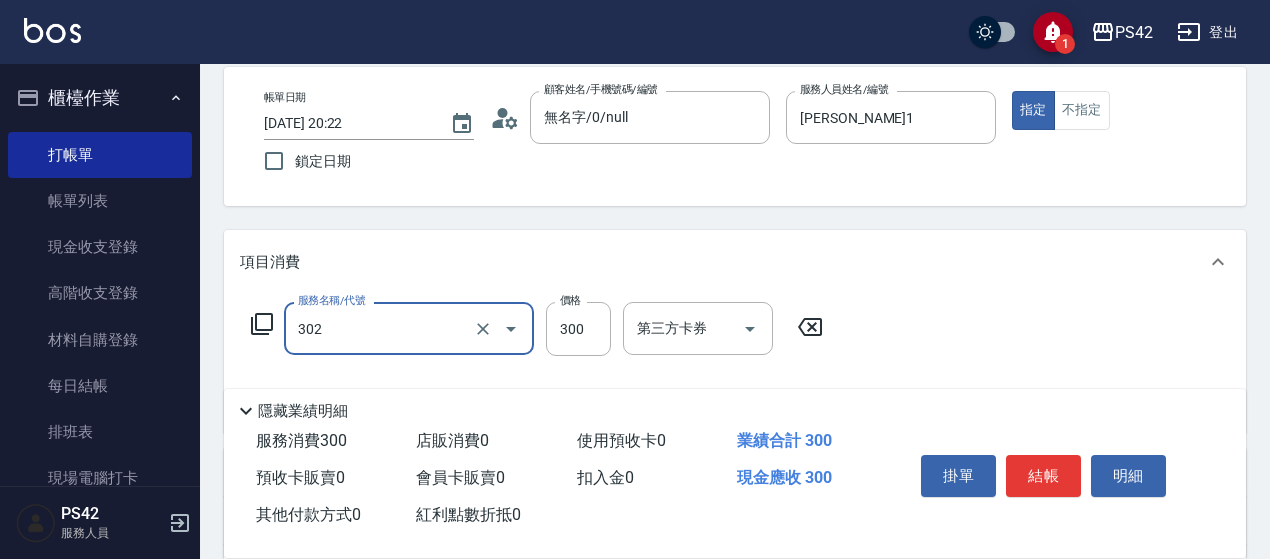 type on "剪髮(302)" 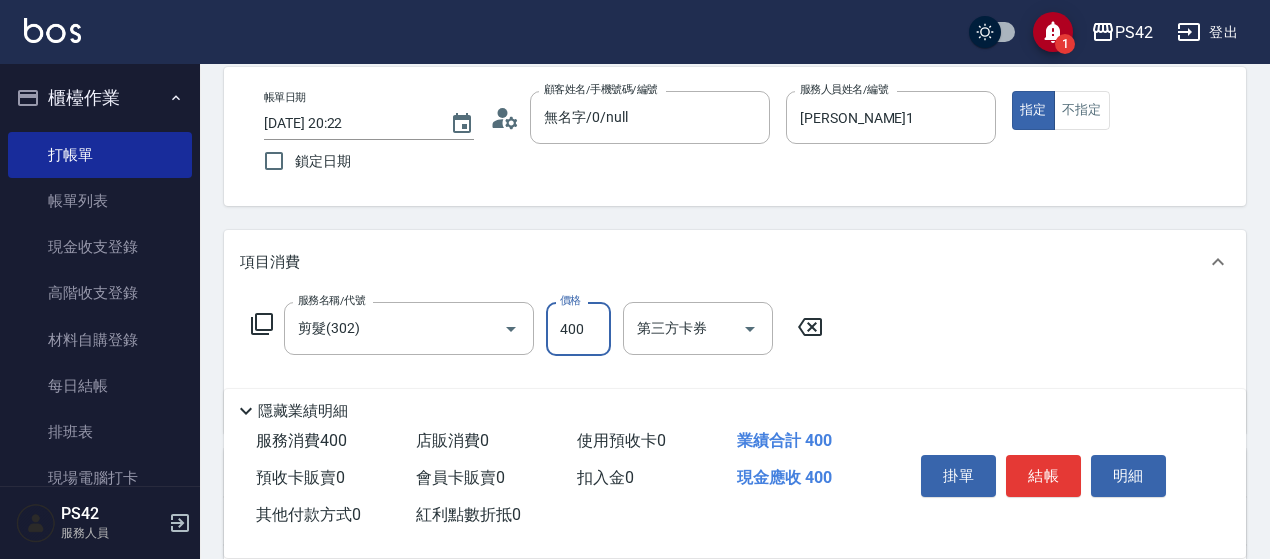 type on "400" 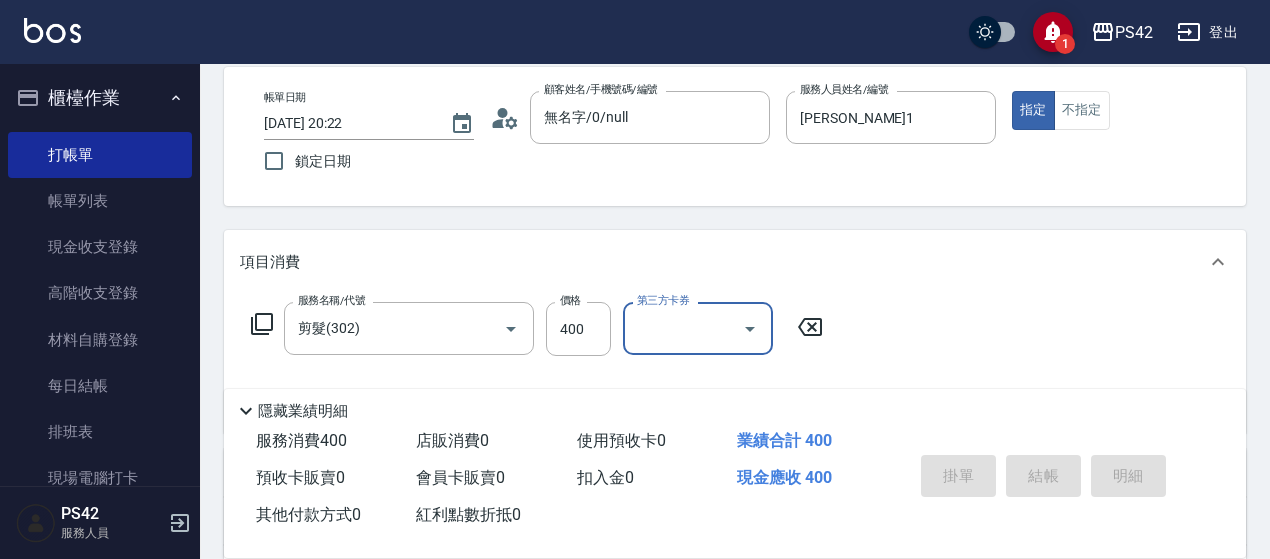 type 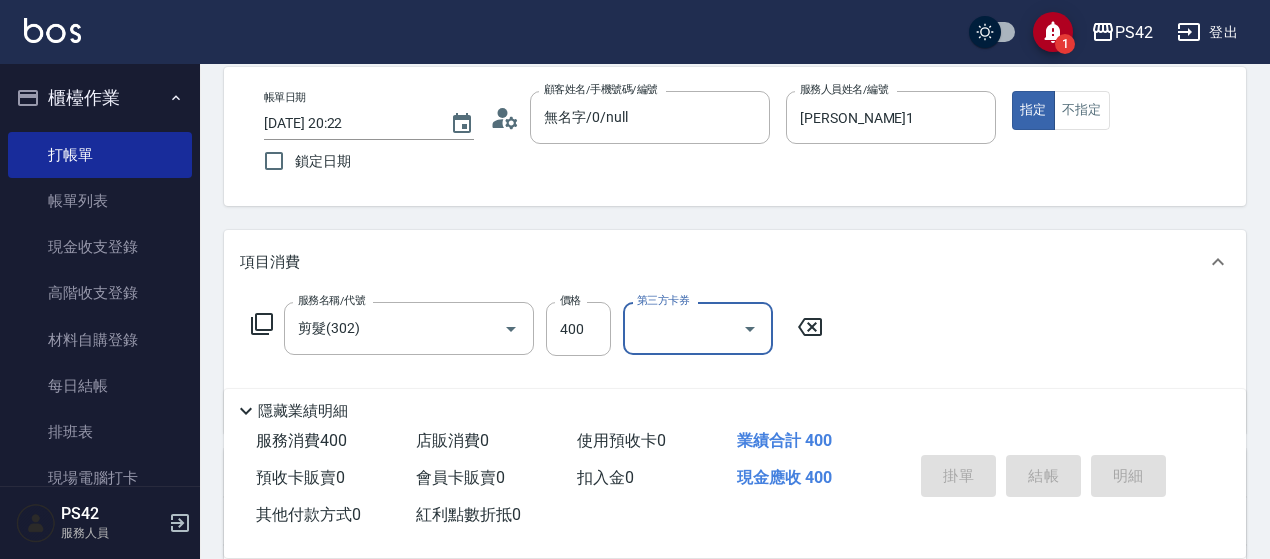 type 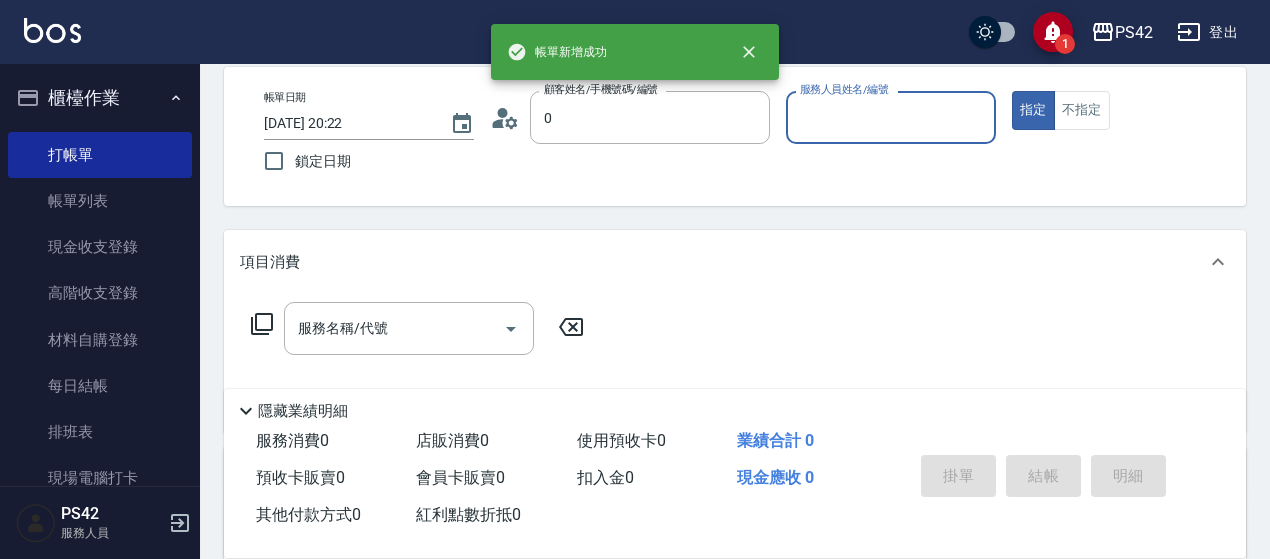 type on "無名字/0/null" 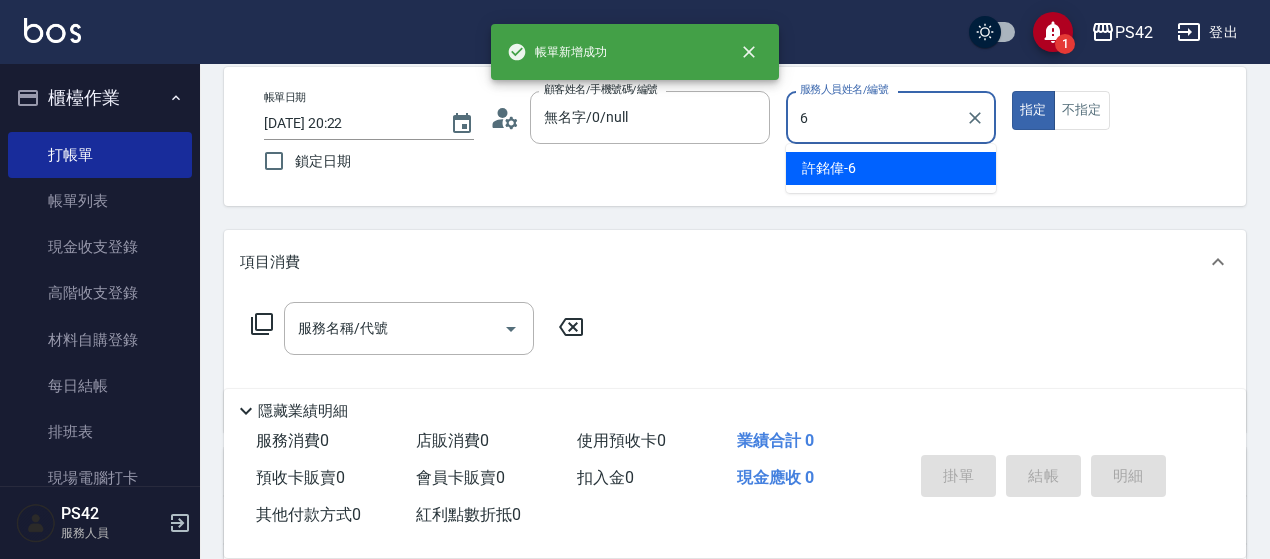 type on "[PERSON_NAME]-6" 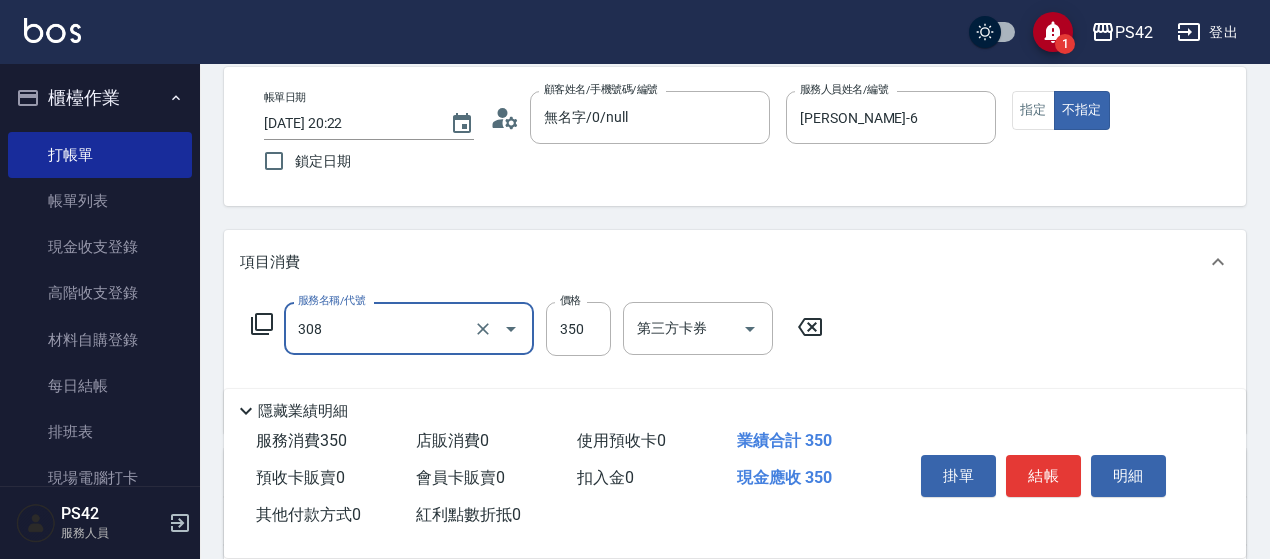 type on "洗+剪(308)" 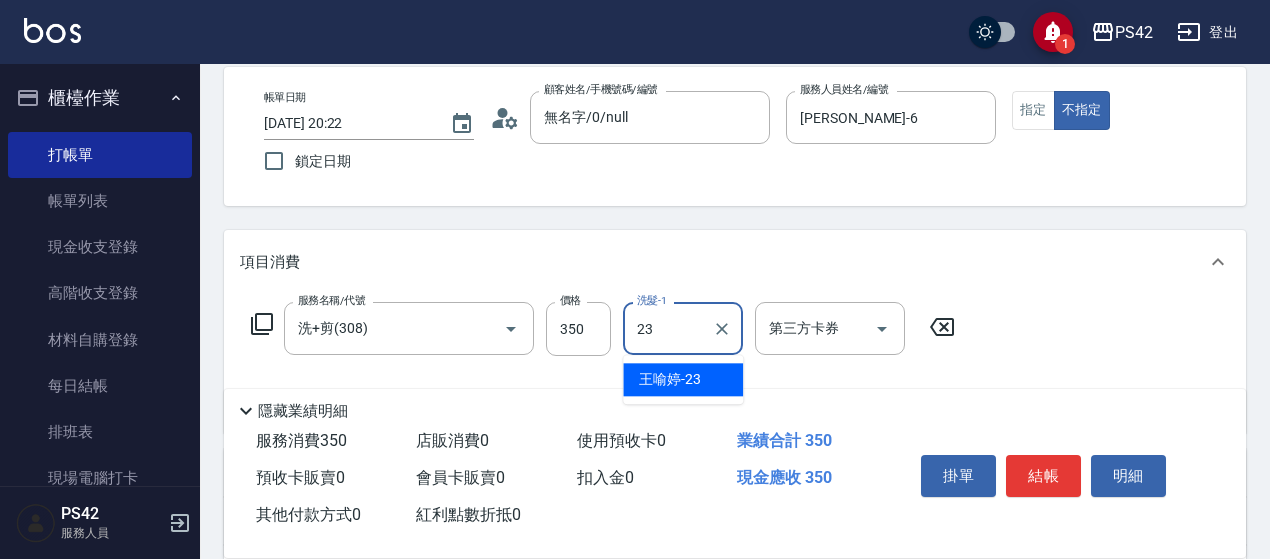 type on "[PERSON_NAME]-23" 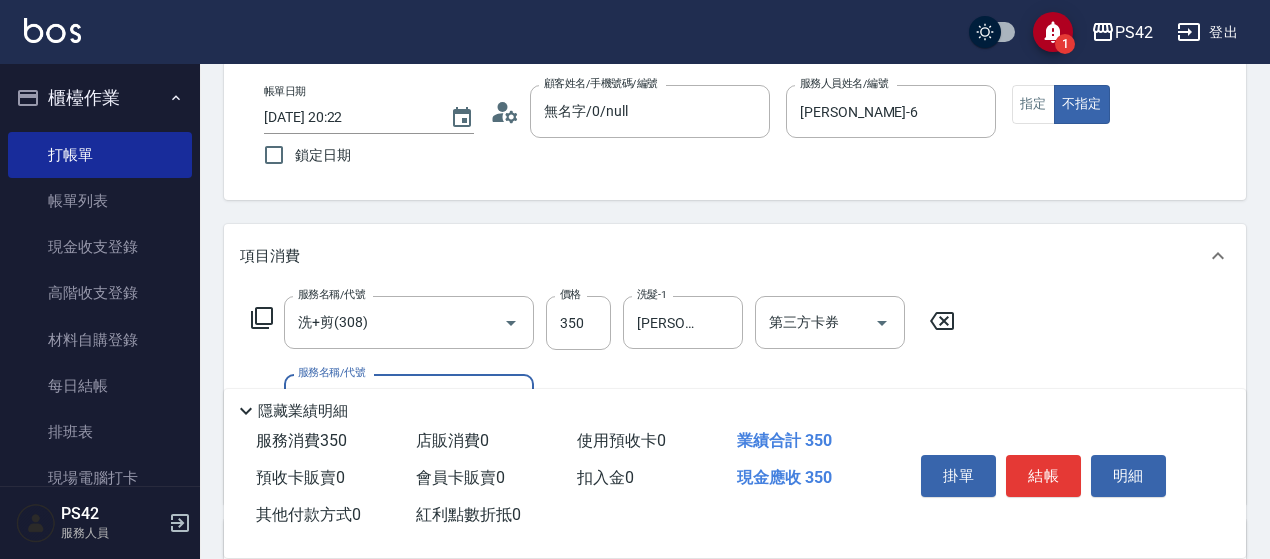 scroll, scrollTop: 200, scrollLeft: 0, axis: vertical 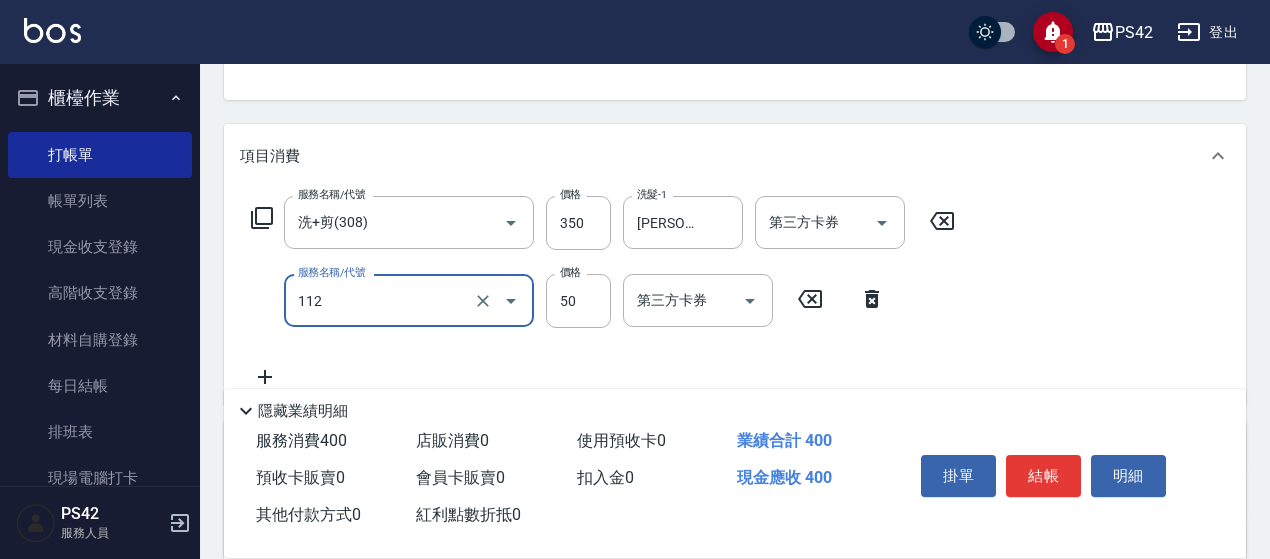 type on "精油50(112)" 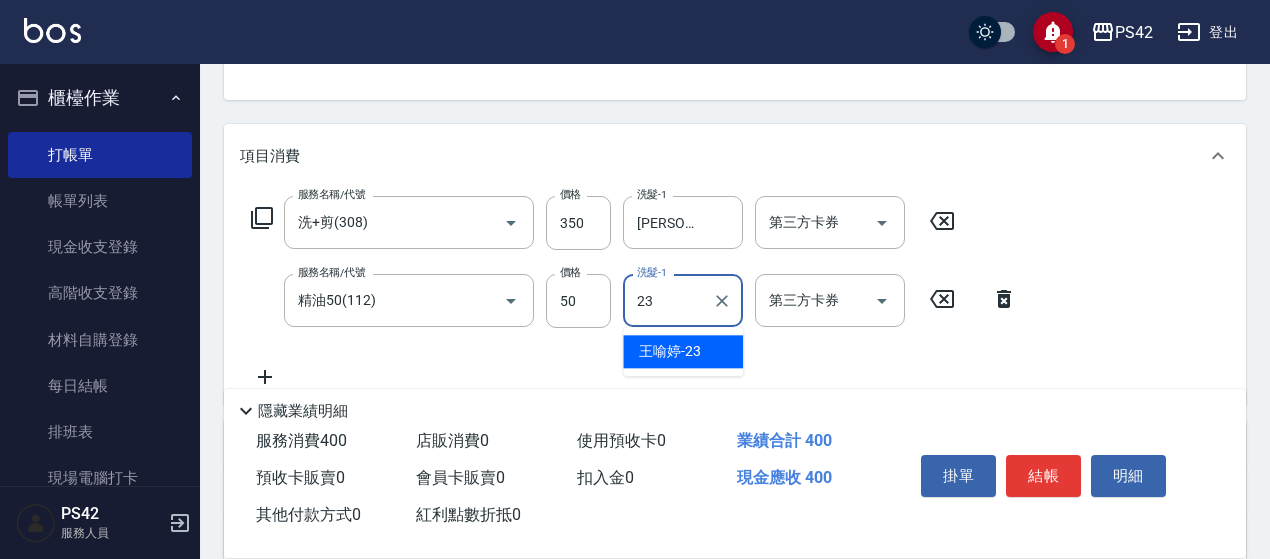 type on "[PERSON_NAME]-23" 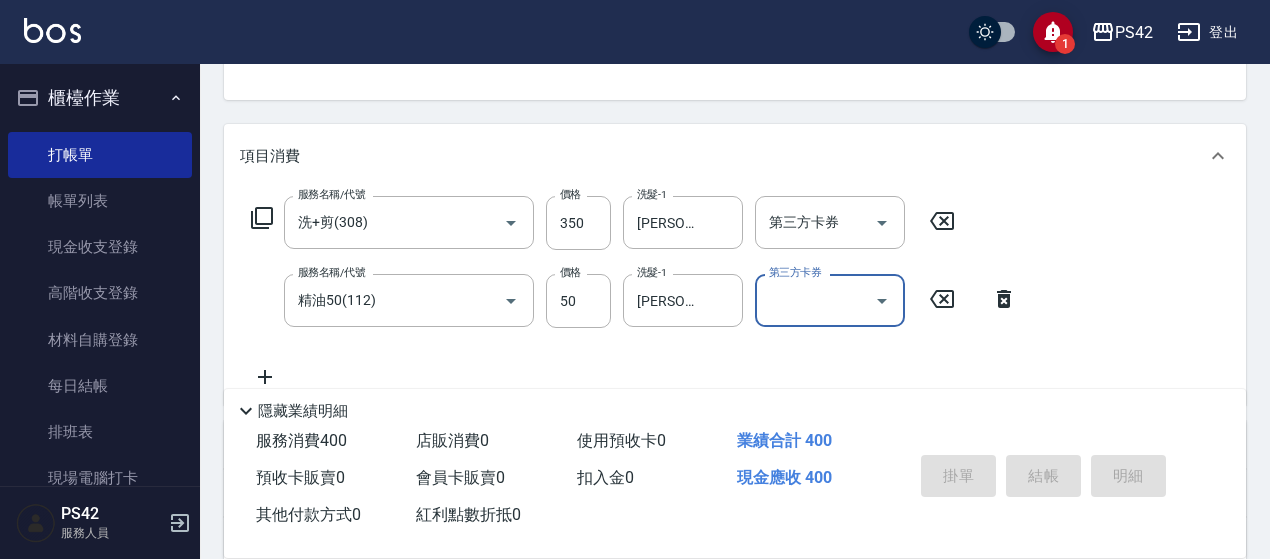 type on "[DATE] 20:23" 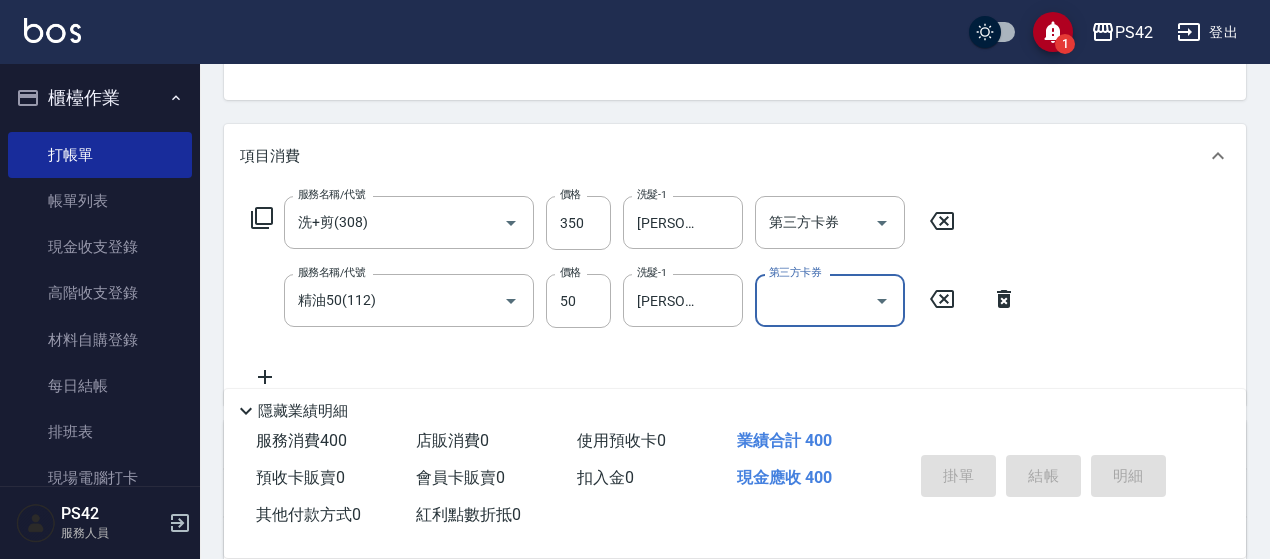 type 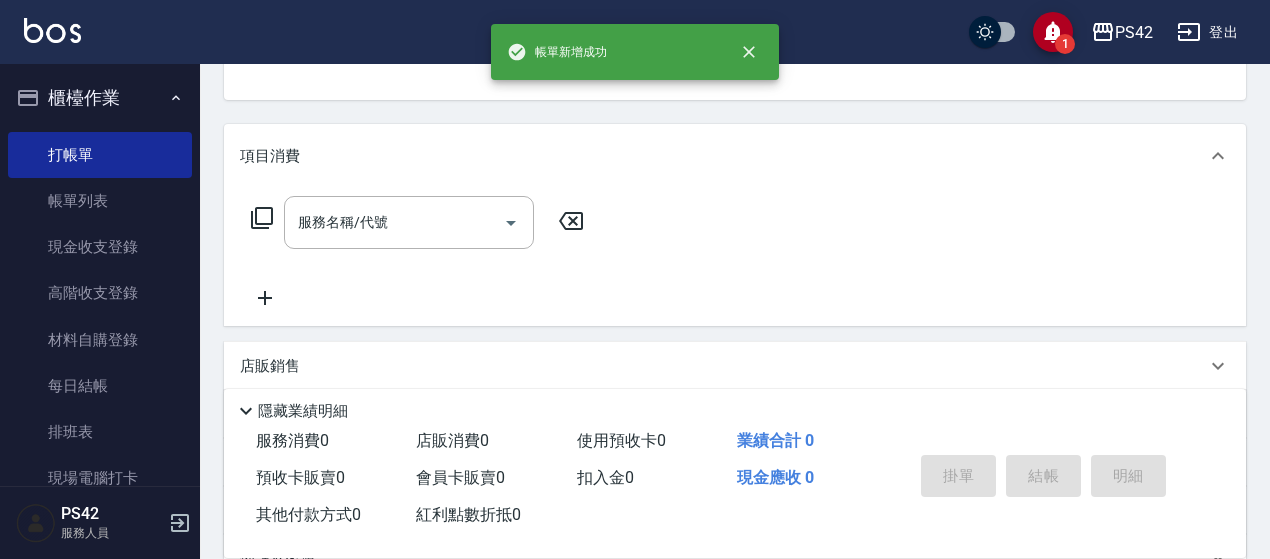 scroll, scrollTop: 194, scrollLeft: 0, axis: vertical 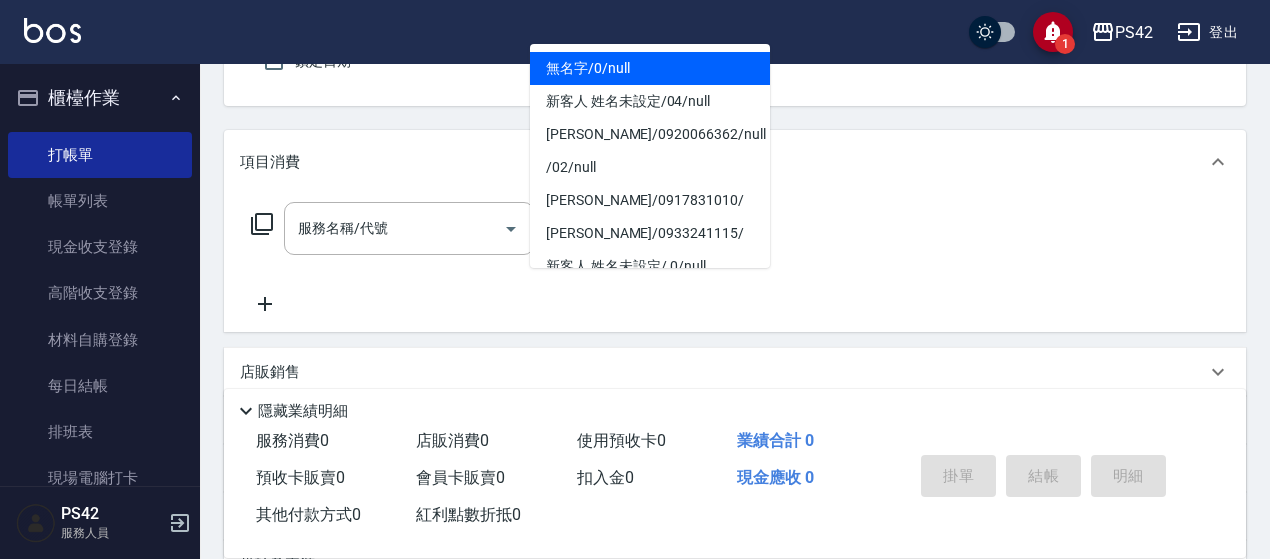 type on "無名字/0/null" 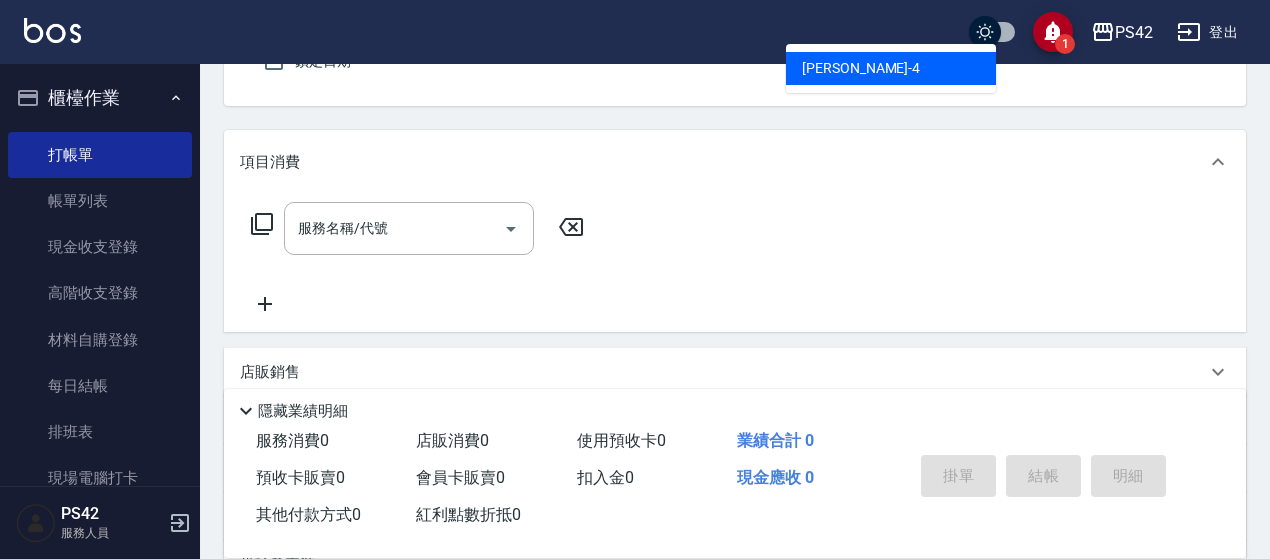 type on "[PERSON_NAME]-4" 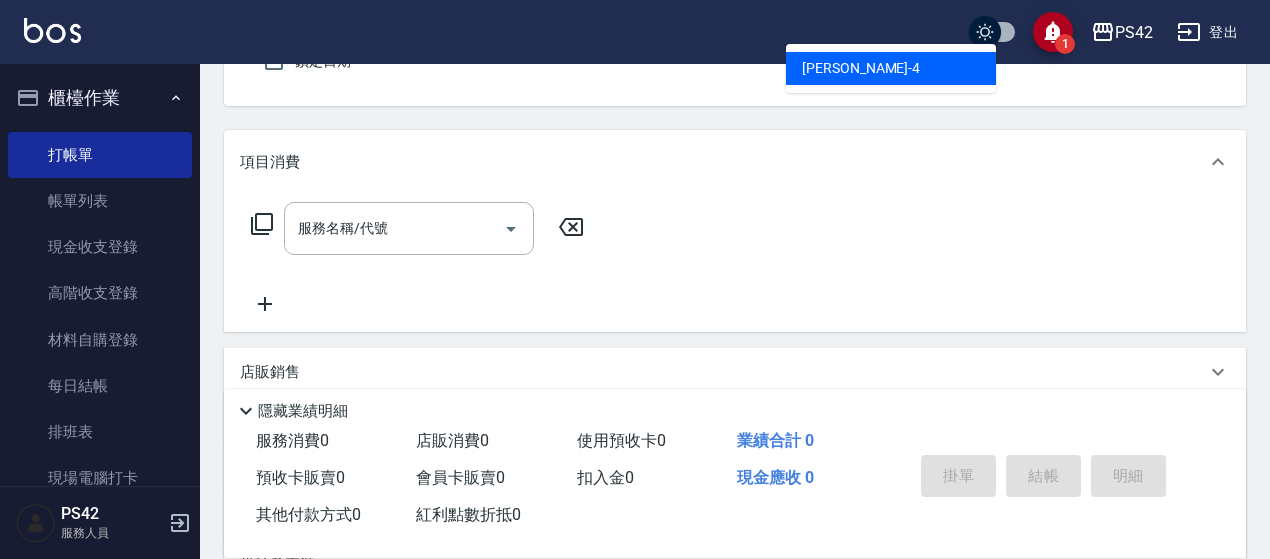 scroll, scrollTop: 185, scrollLeft: 0, axis: vertical 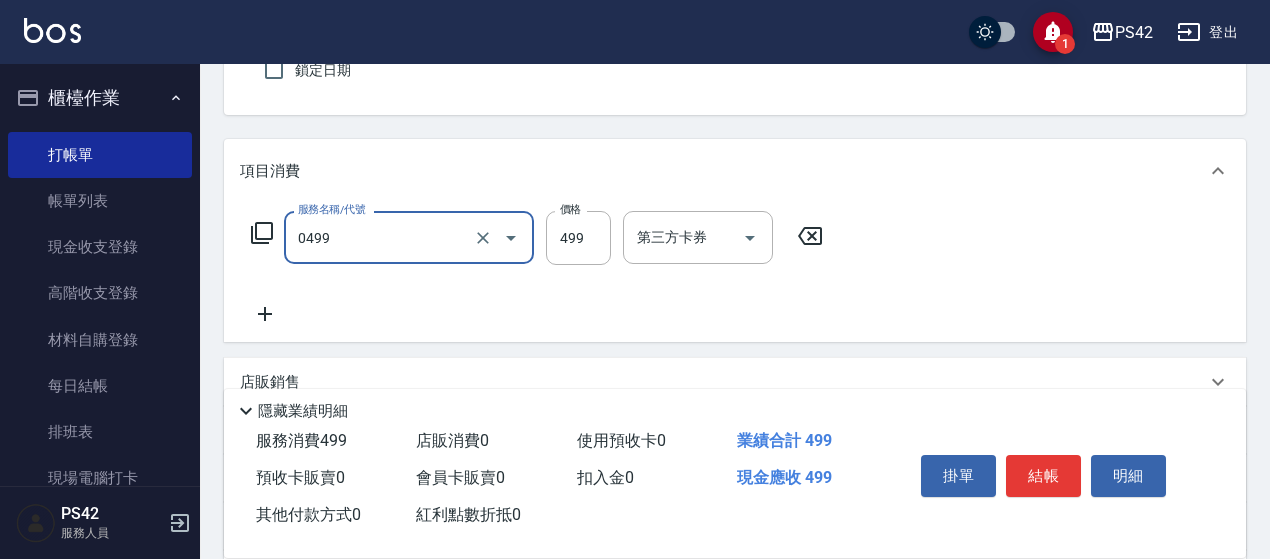 type on "[PERSON_NAME]499(0499)" 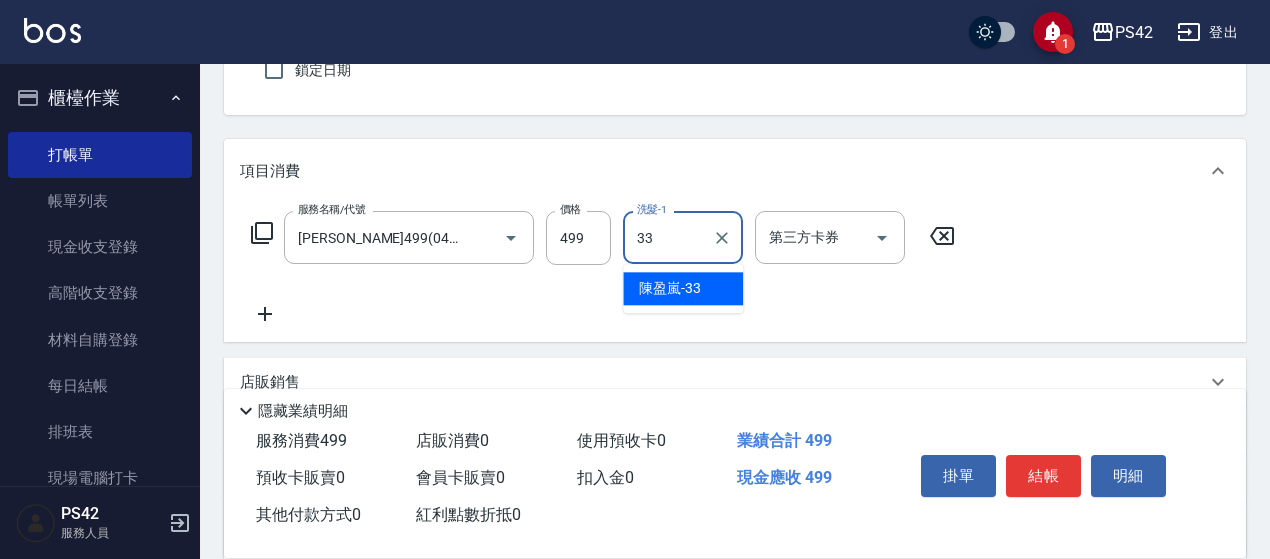 type on "[PERSON_NAME]-33" 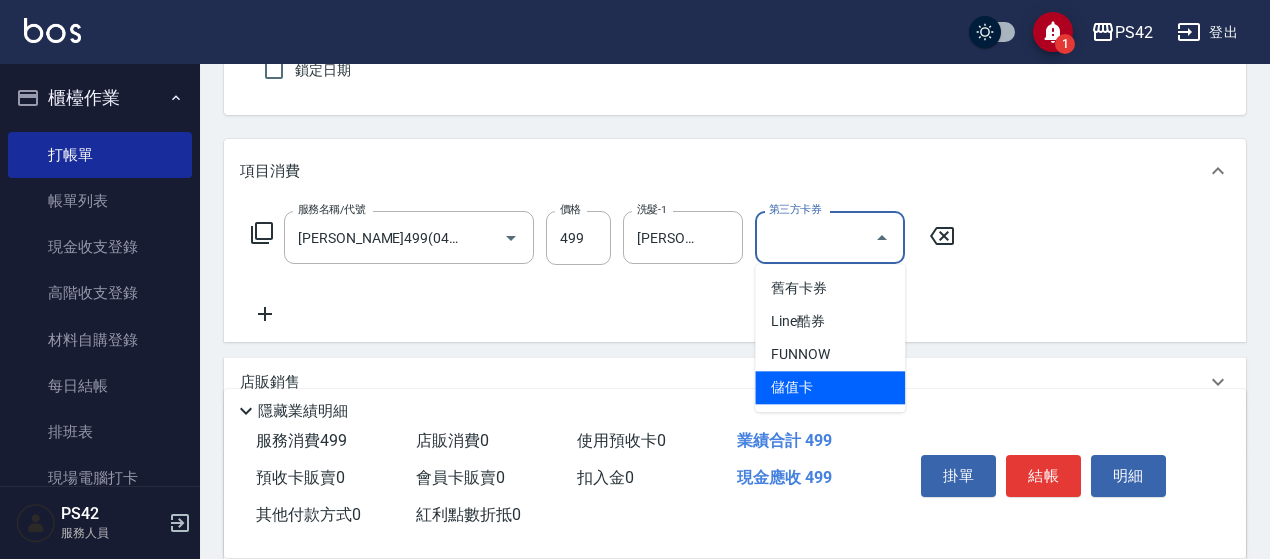 type on "儲值卡" 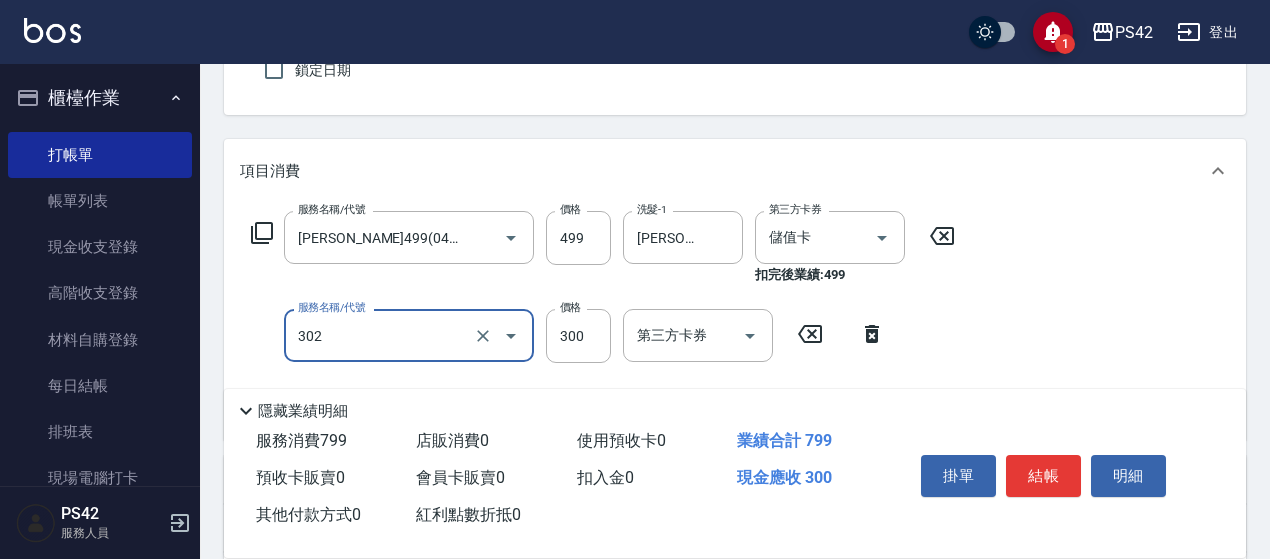 type on "剪髮(302)" 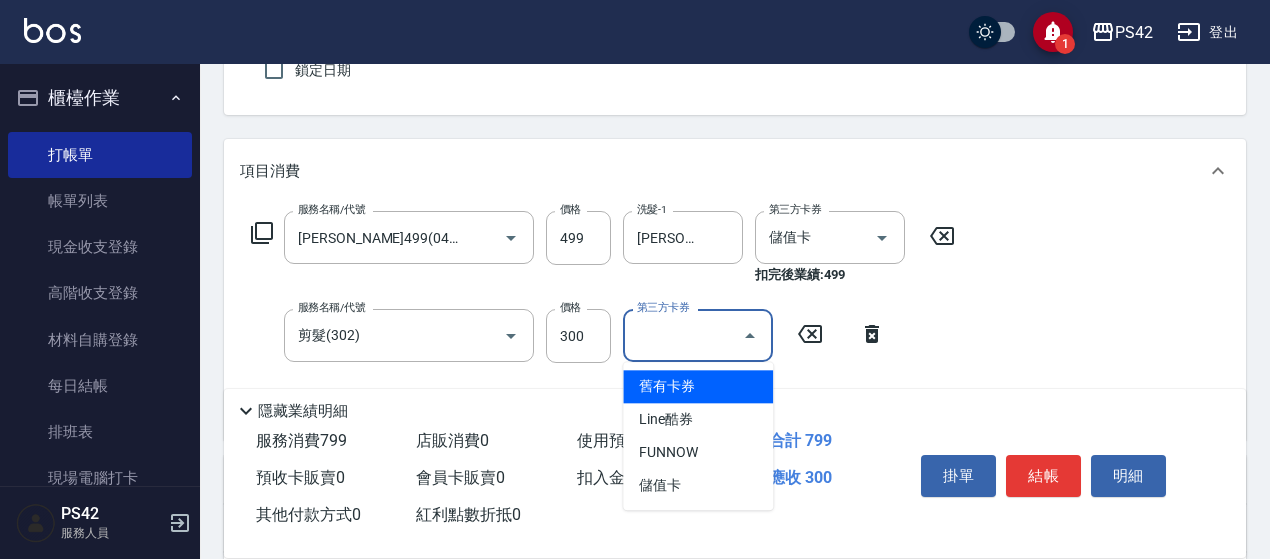 type on "儲值卡" 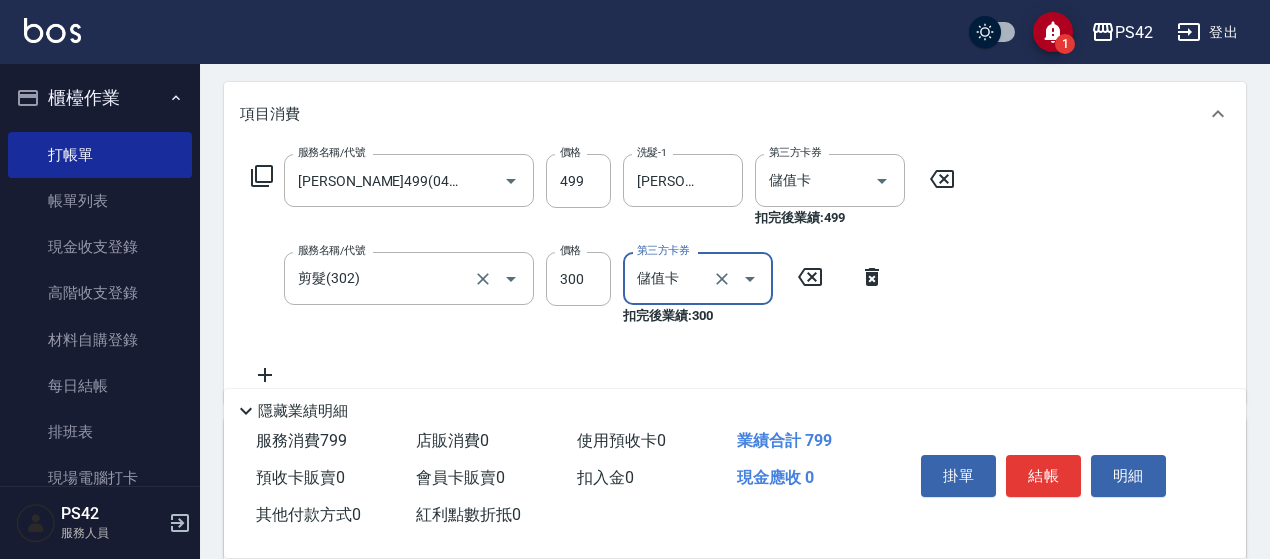 scroll, scrollTop: 285, scrollLeft: 0, axis: vertical 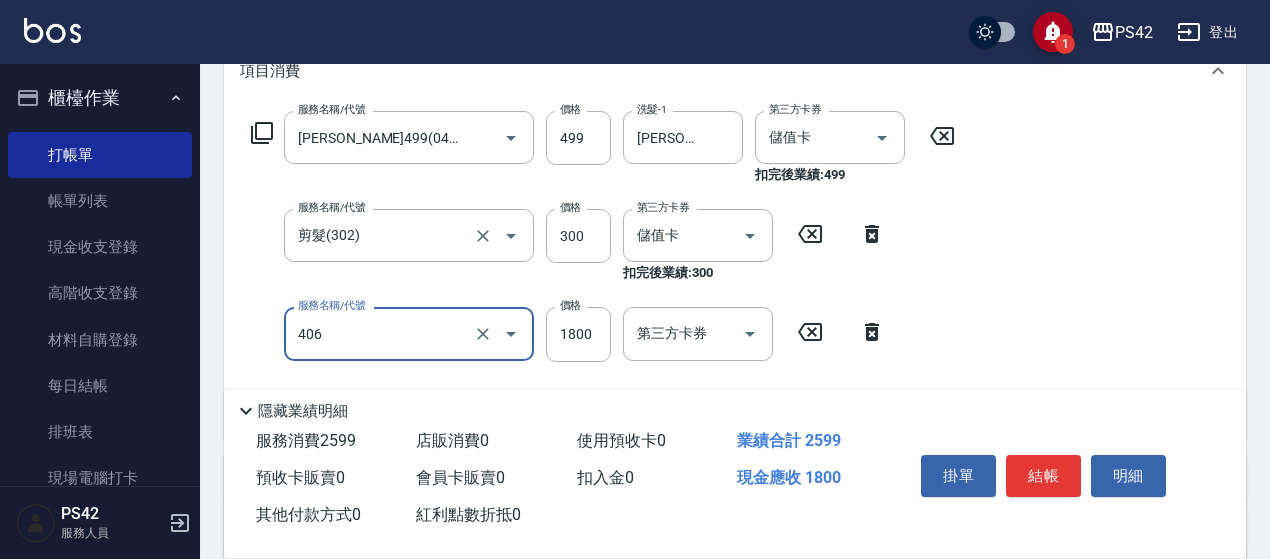 type on "鏡面二劑(406)" 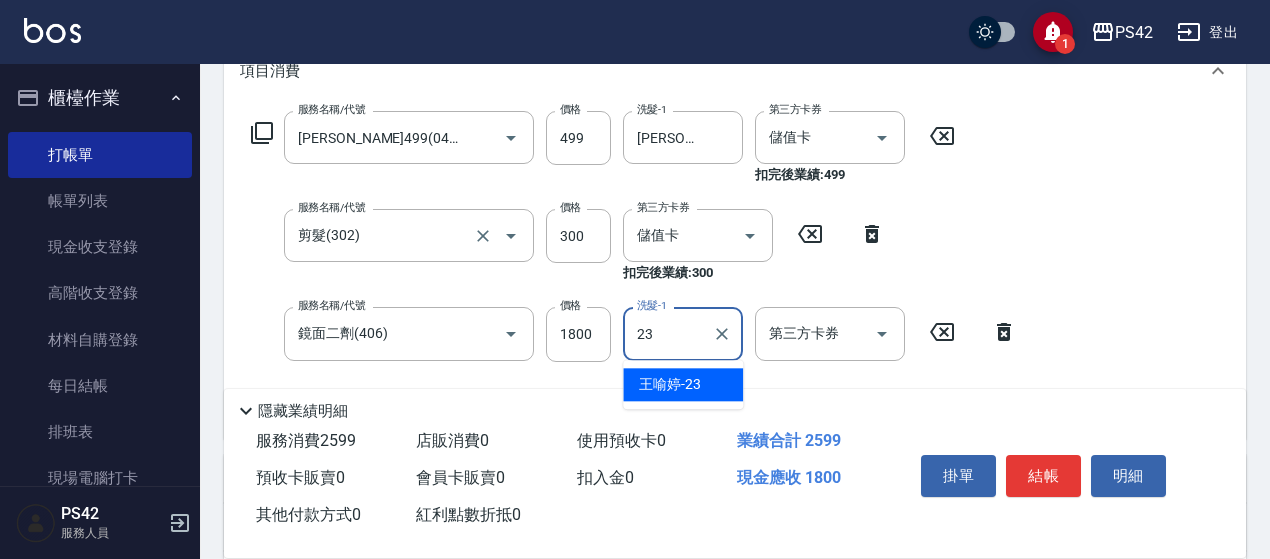 type on "2" 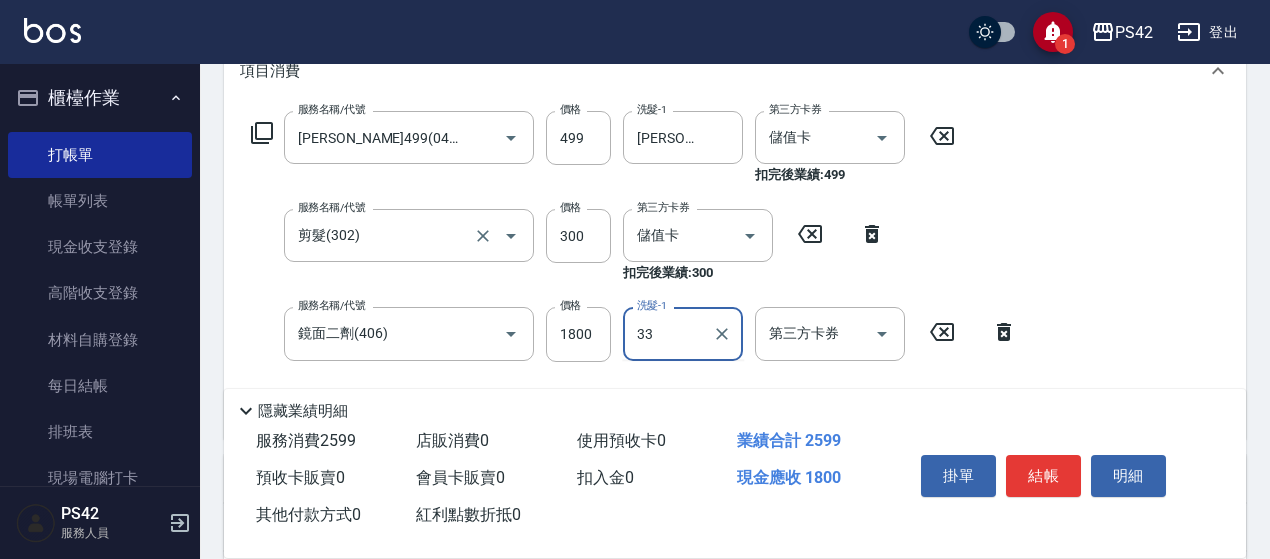 type on "[PERSON_NAME]-33" 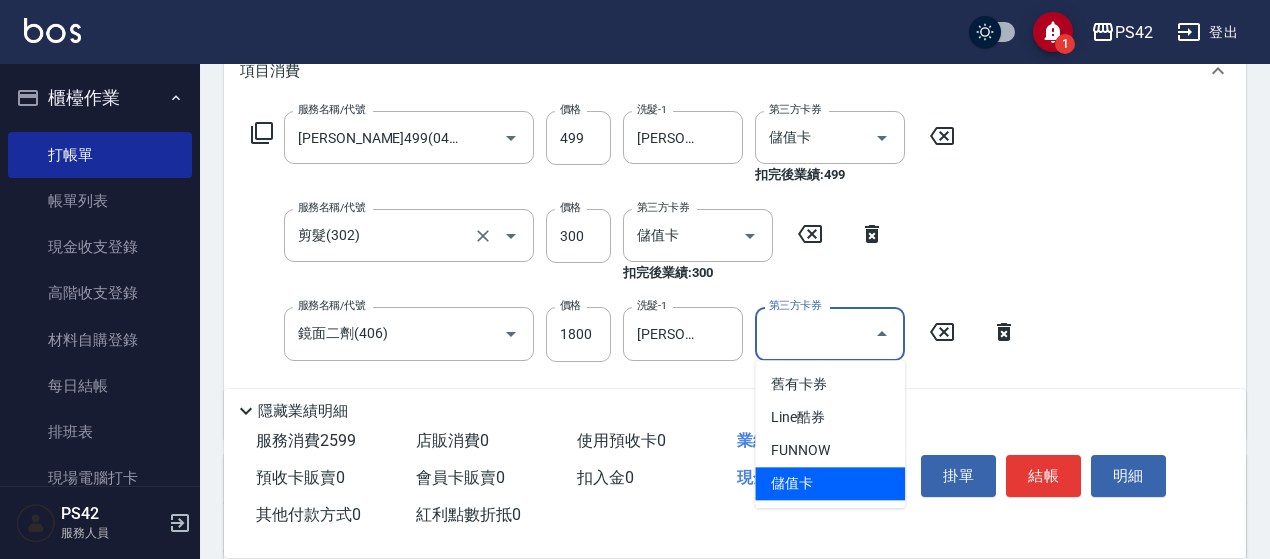type on "儲值卡" 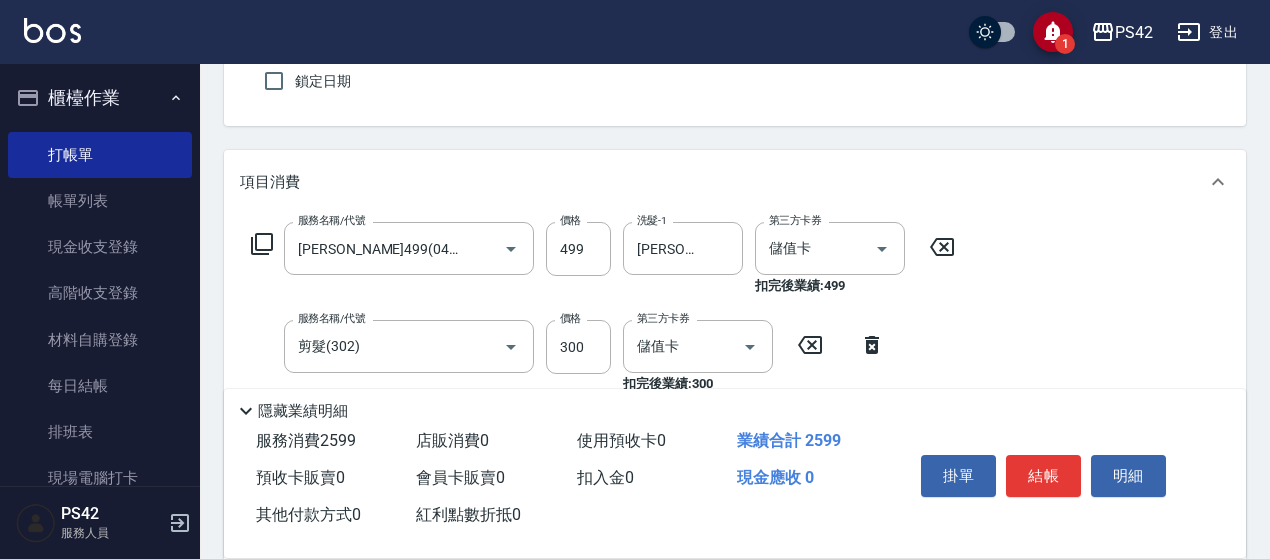 scroll, scrollTop: 0, scrollLeft: 0, axis: both 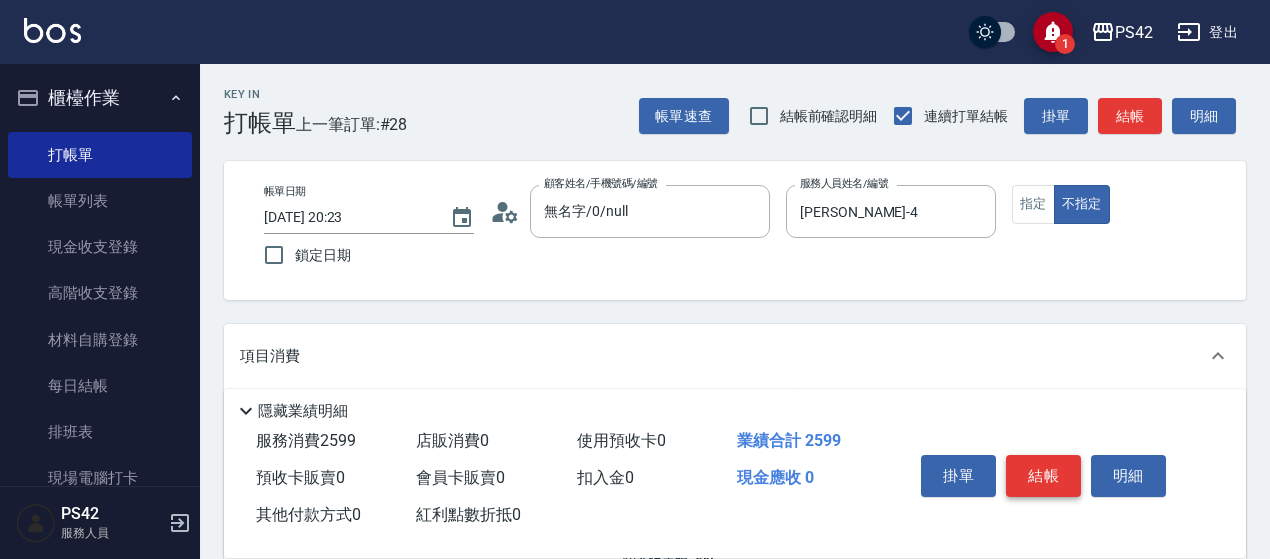 click on "結帳" at bounding box center (1043, 476) 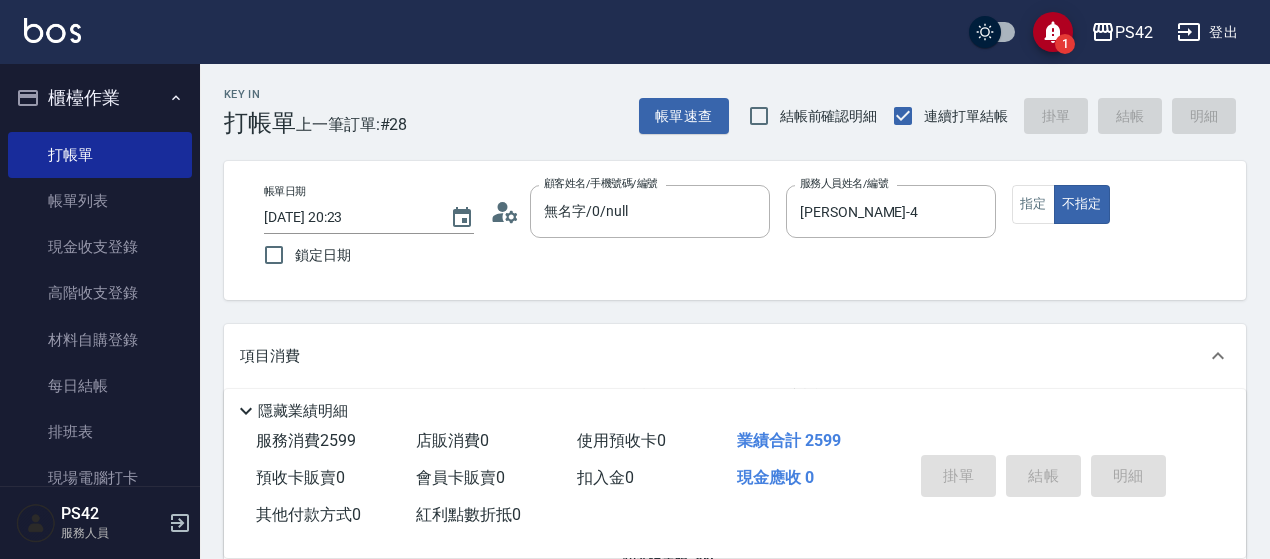 type 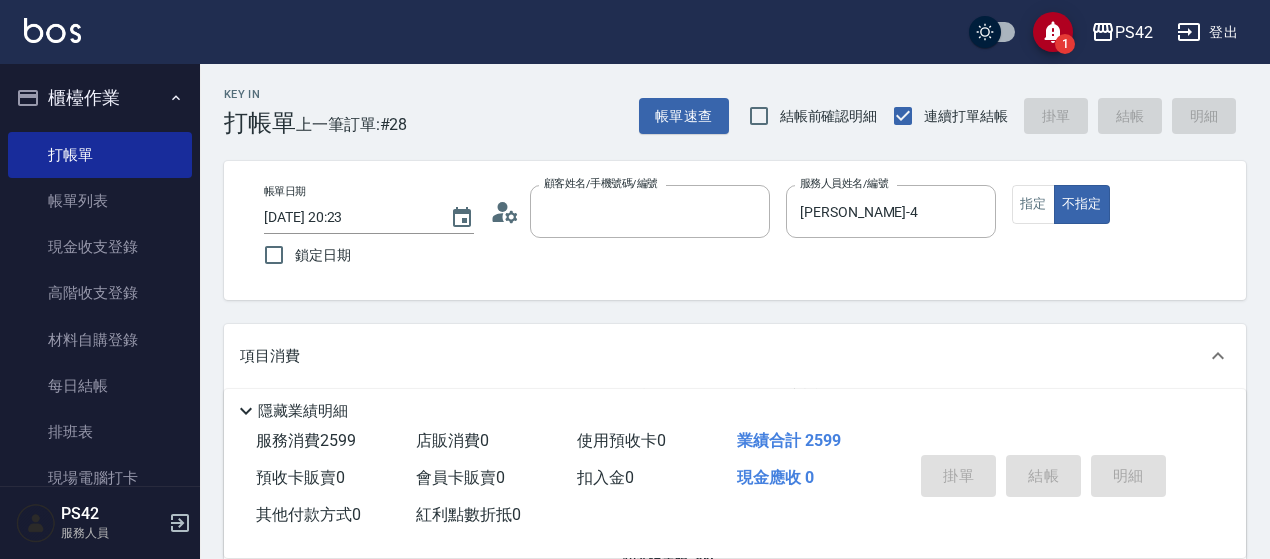 type 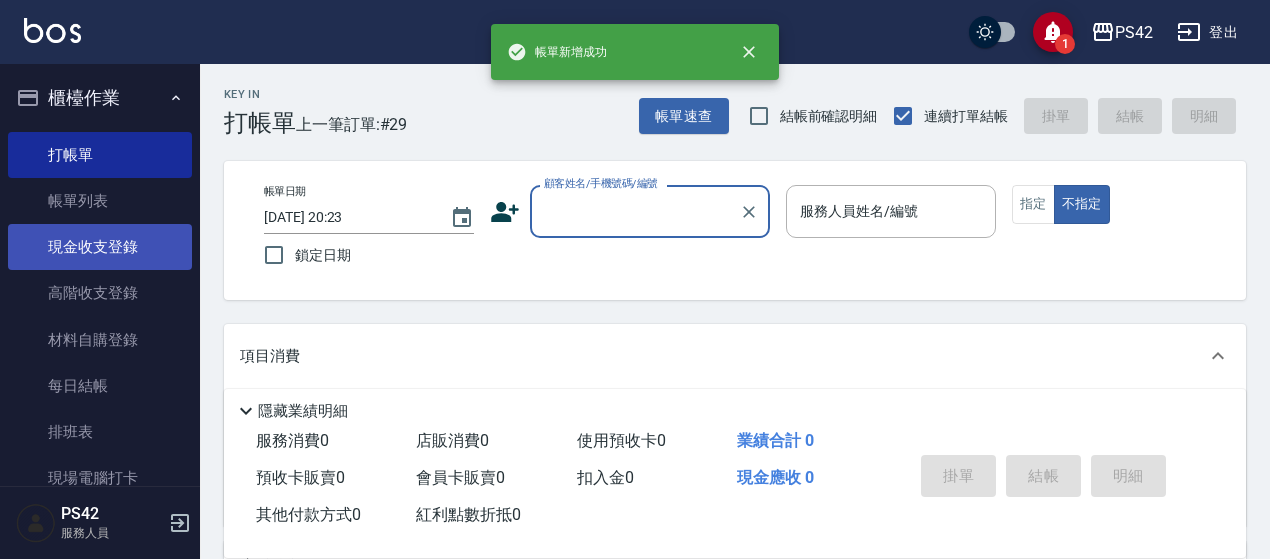 click on "現金收支登錄" at bounding box center [100, 247] 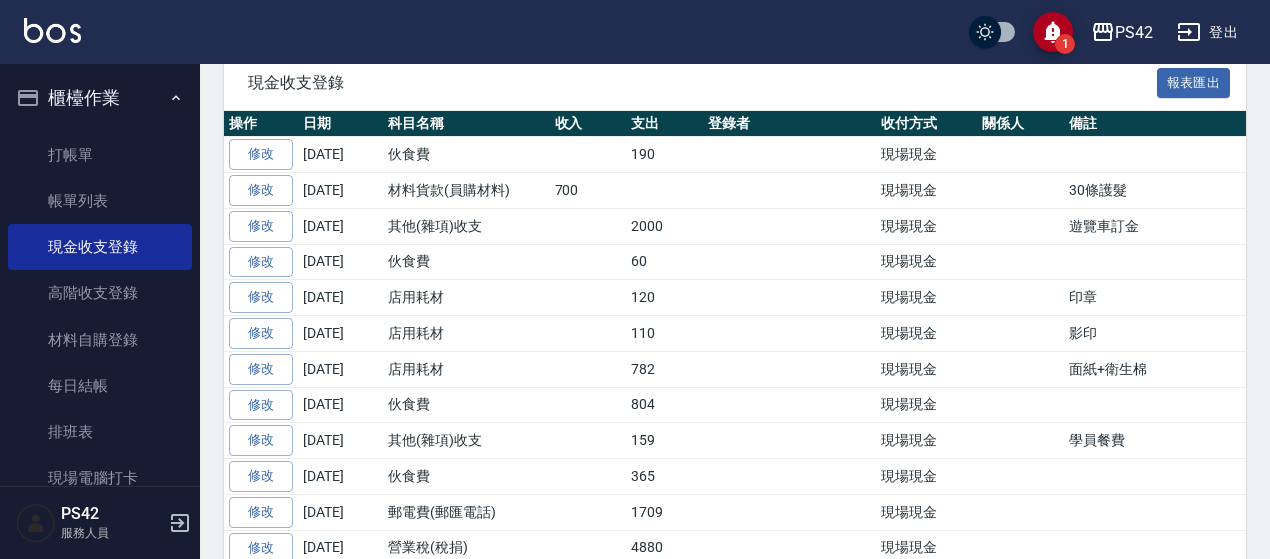 scroll, scrollTop: 400, scrollLeft: 0, axis: vertical 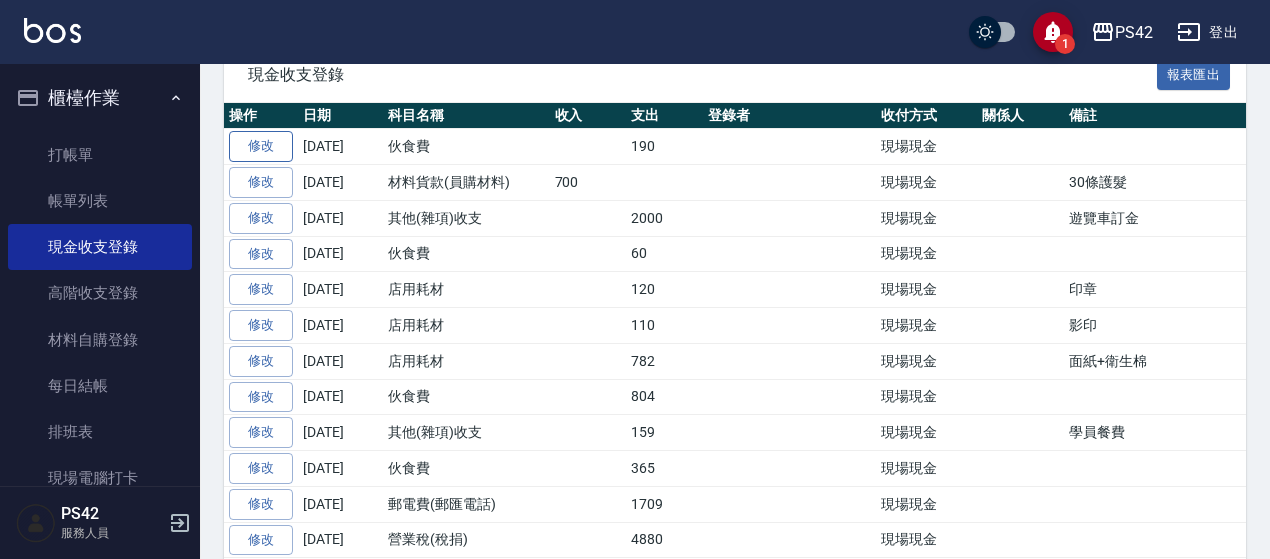 click on "修改" at bounding box center [261, 146] 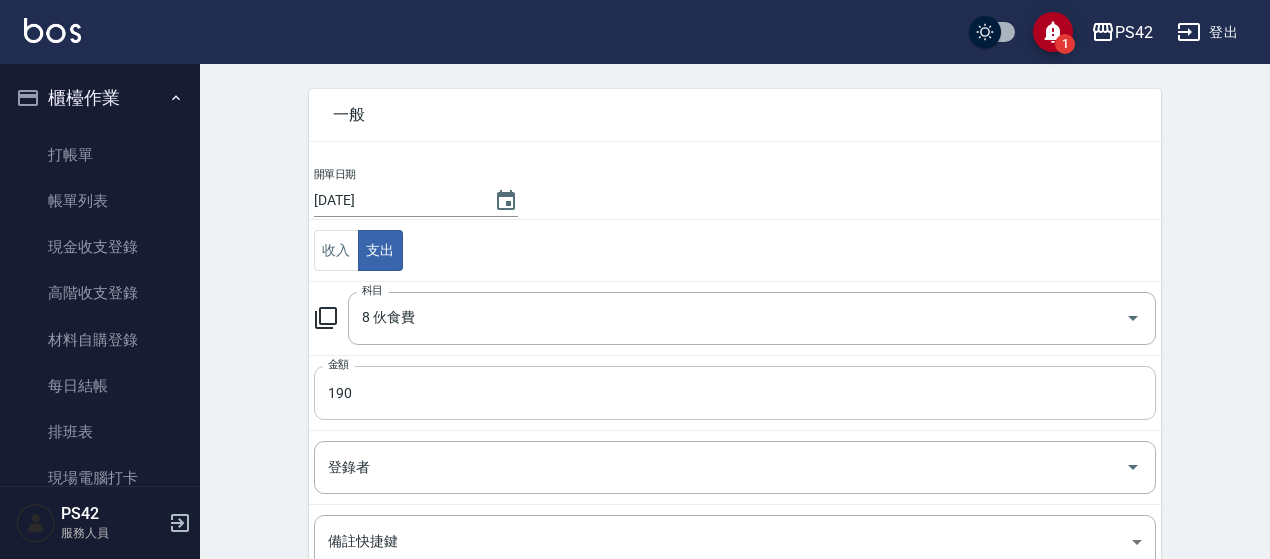 scroll, scrollTop: 100, scrollLeft: 0, axis: vertical 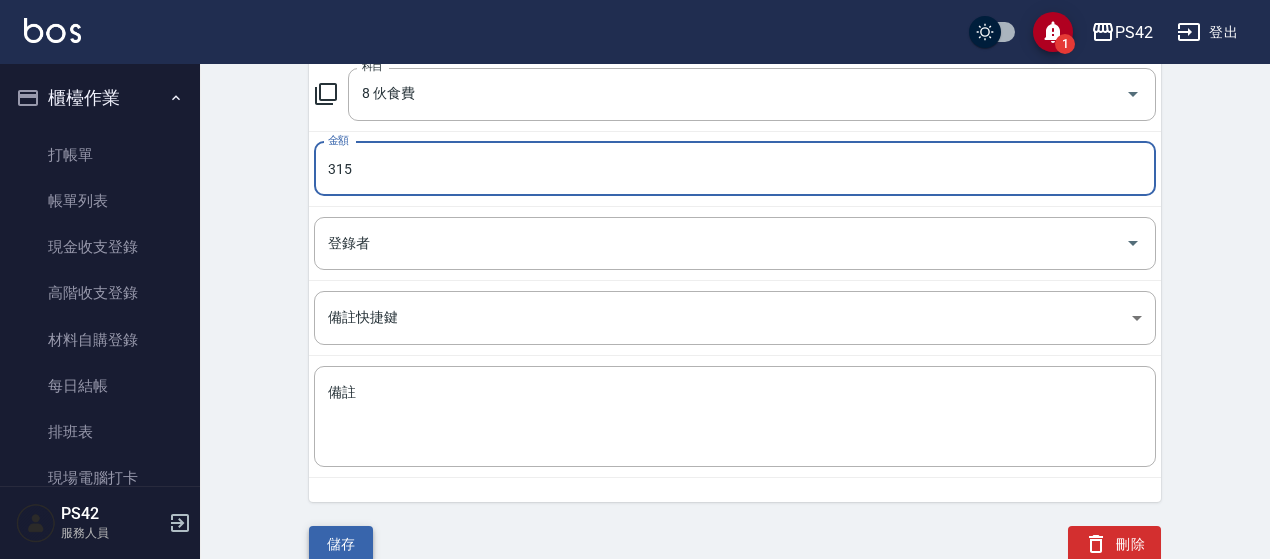 type on "315" 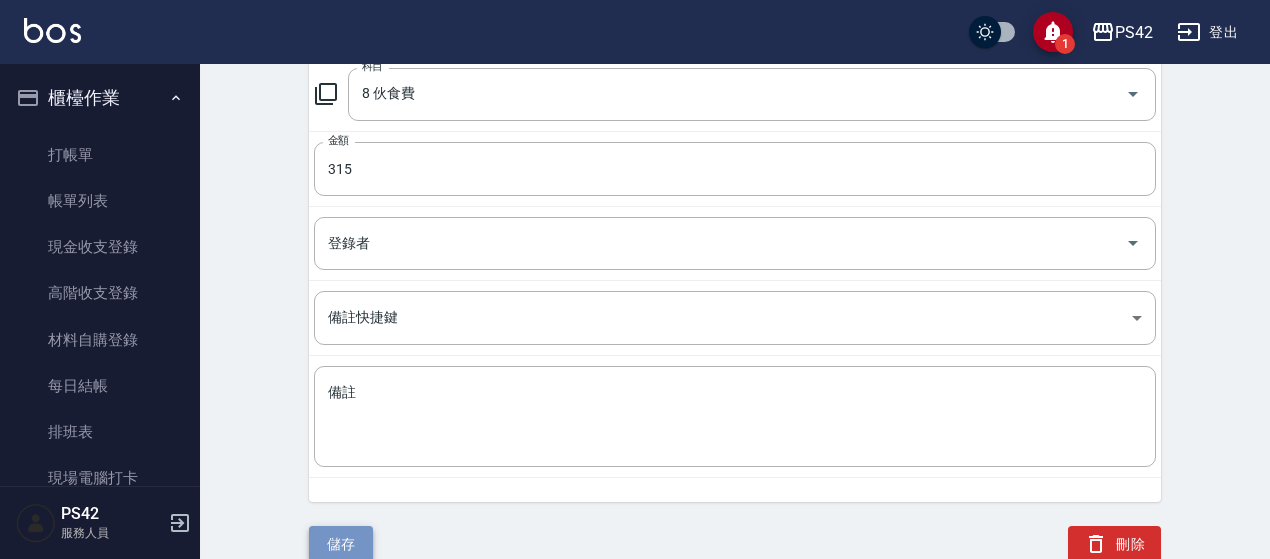 click on "儲存" at bounding box center (341, 544) 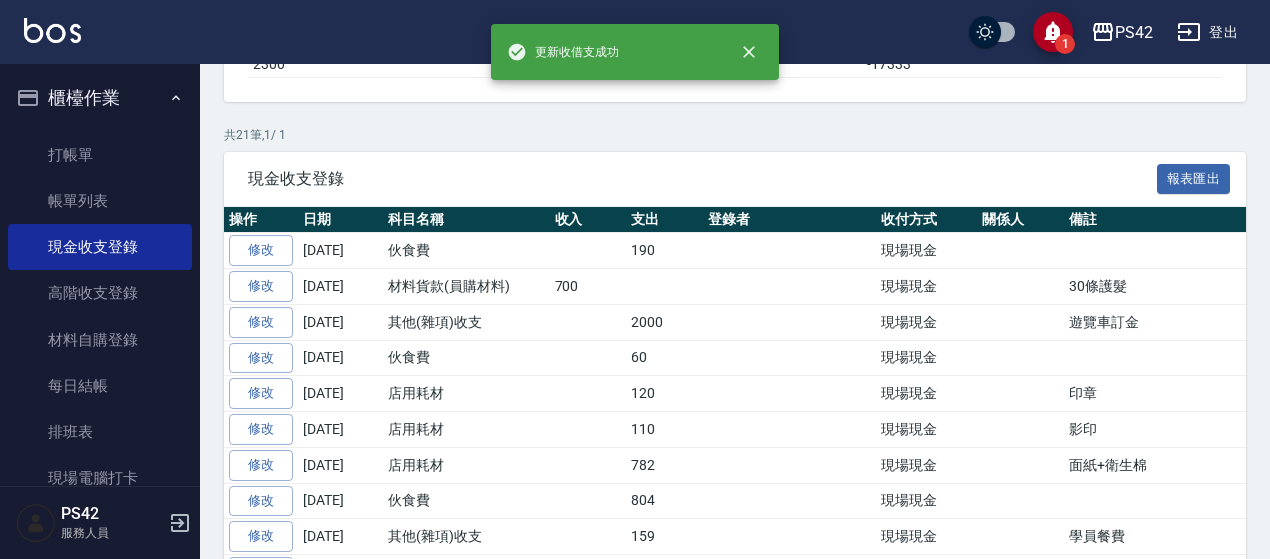 scroll, scrollTop: 0, scrollLeft: 0, axis: both 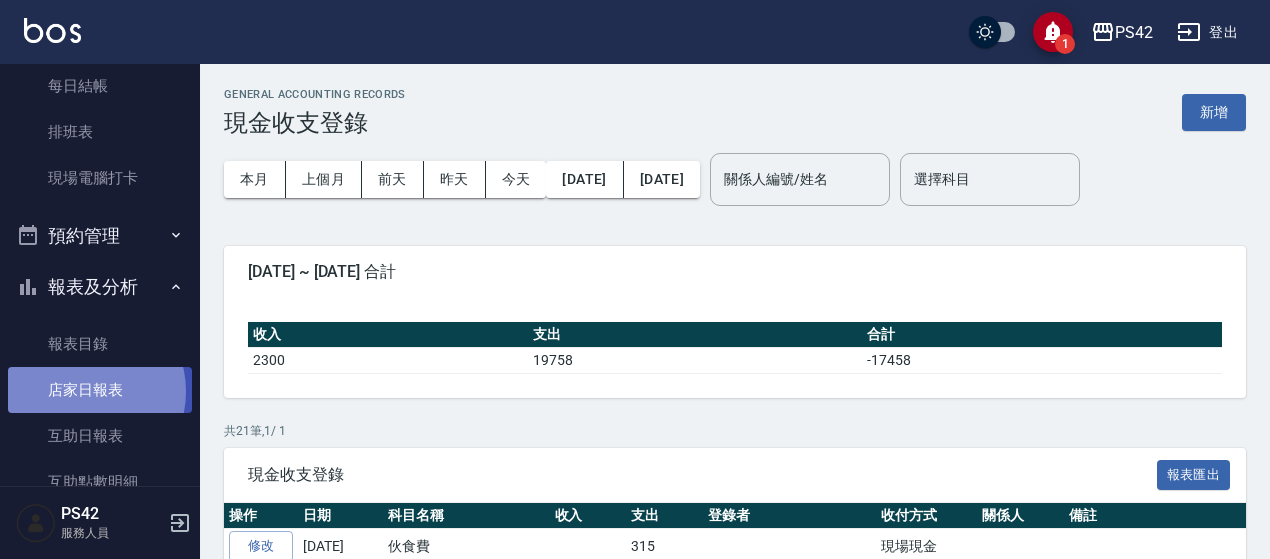 click on "店家日報表" at bounding box center [100, 390] 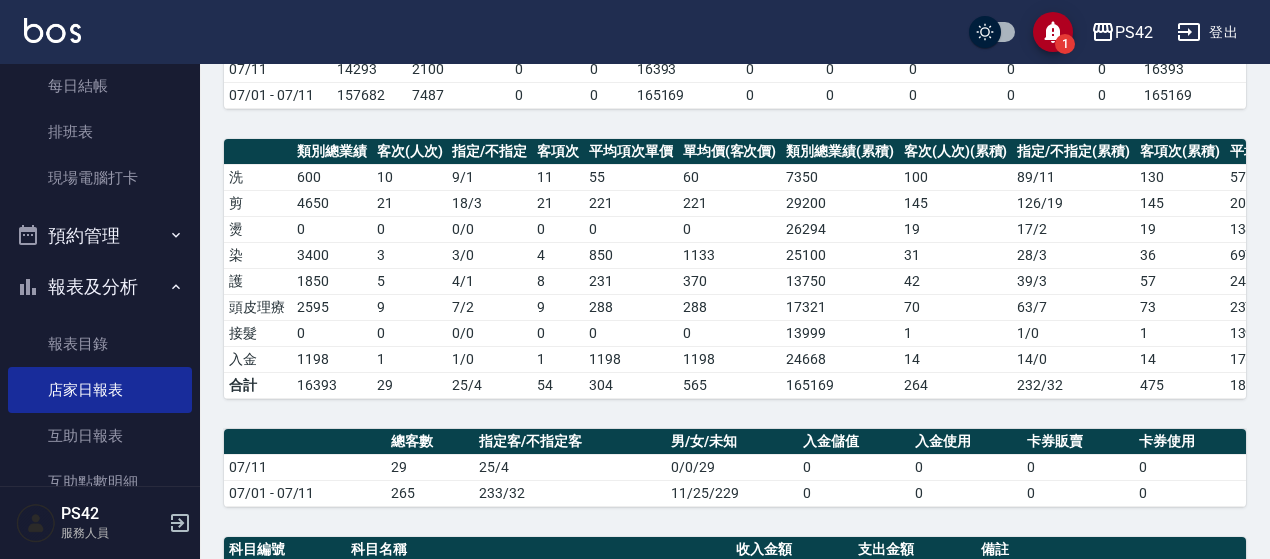scroll, scrollTop: 600, scrollLeft: 0, axis: vertical 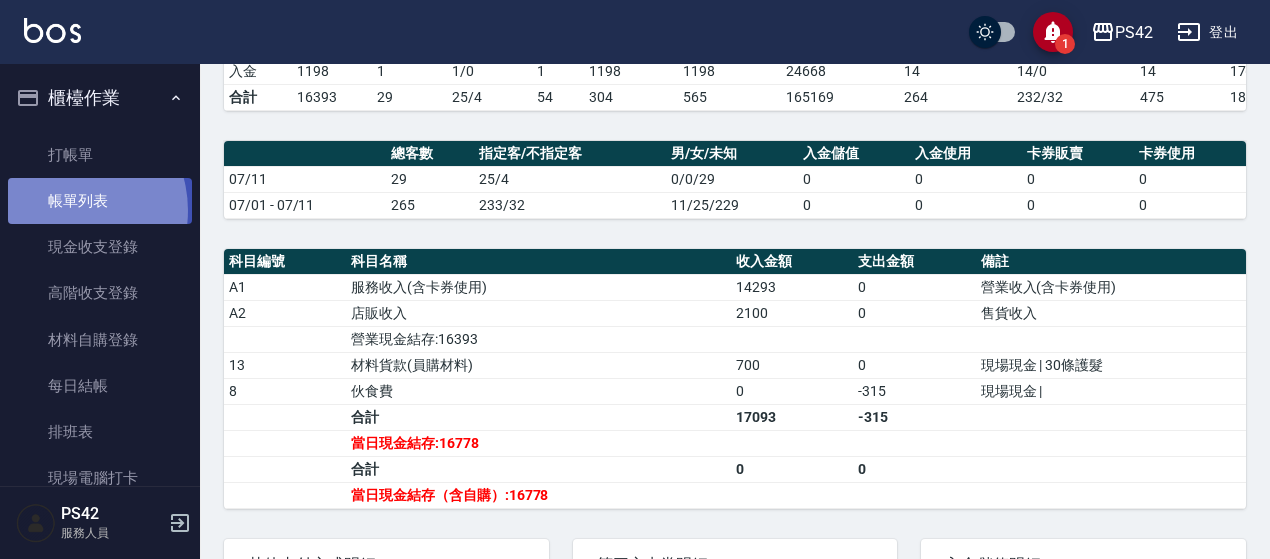 click on "帳單列表" at bounding box center (100, 201) 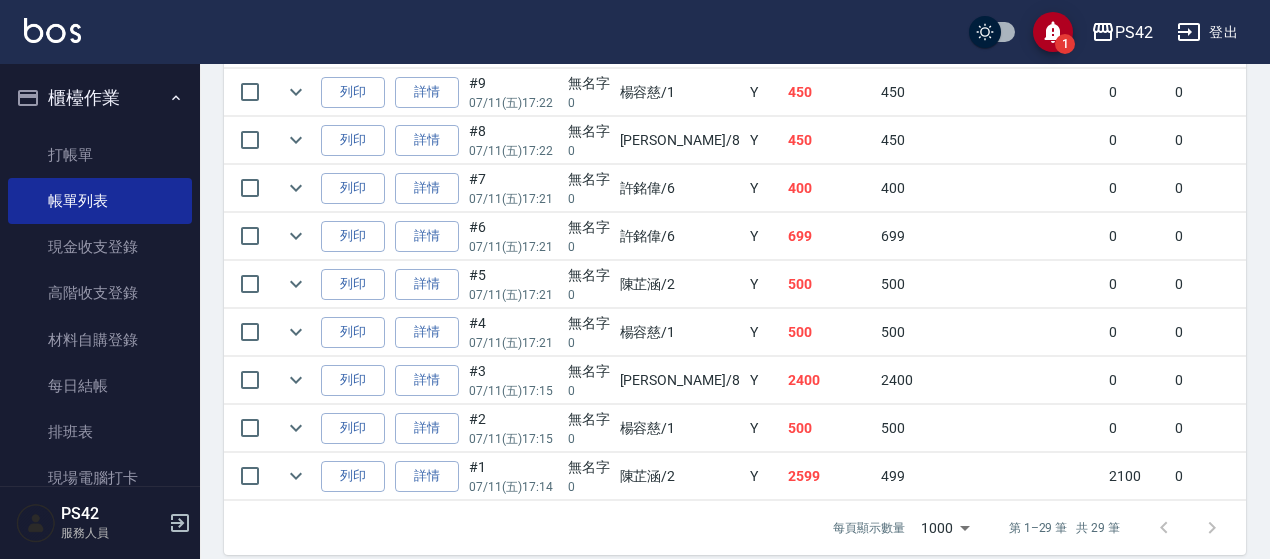 scroll, scrollTop: 1571, scrollLeft: 0, axis: vertical 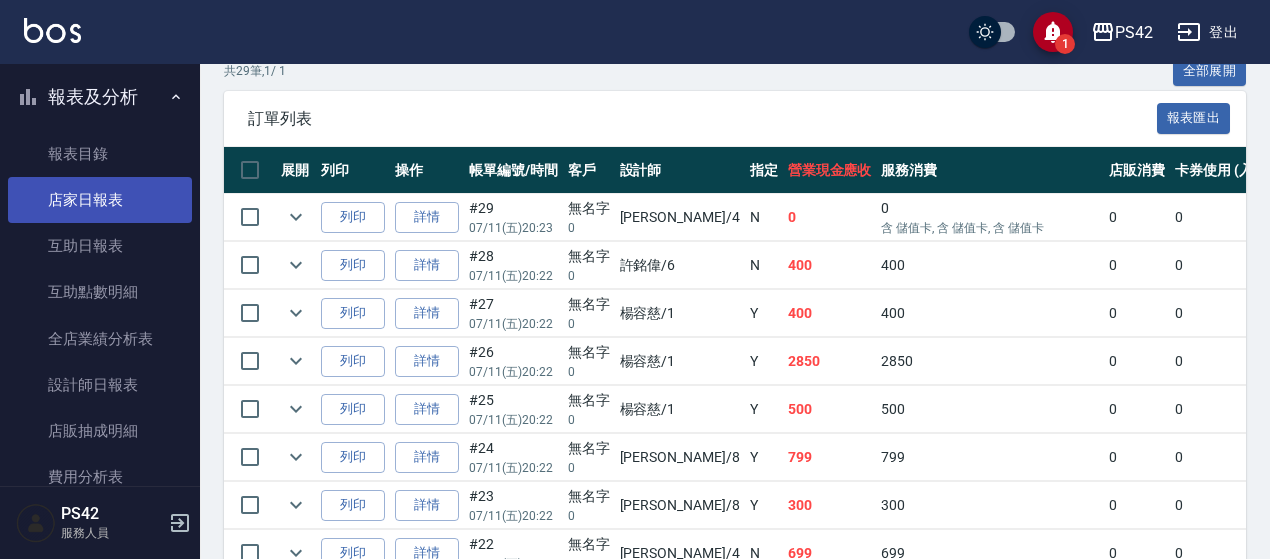 click on "店家日報表" at bounding box center [100, 200] 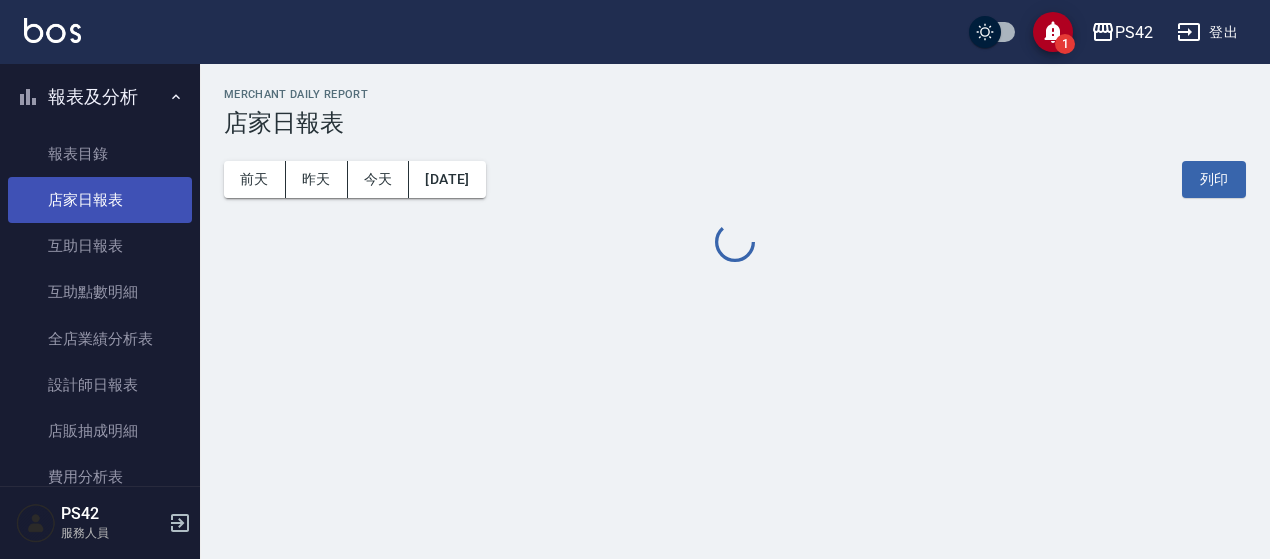 scroll, scrollTop: 0, scrollLeft: 0, axis: both 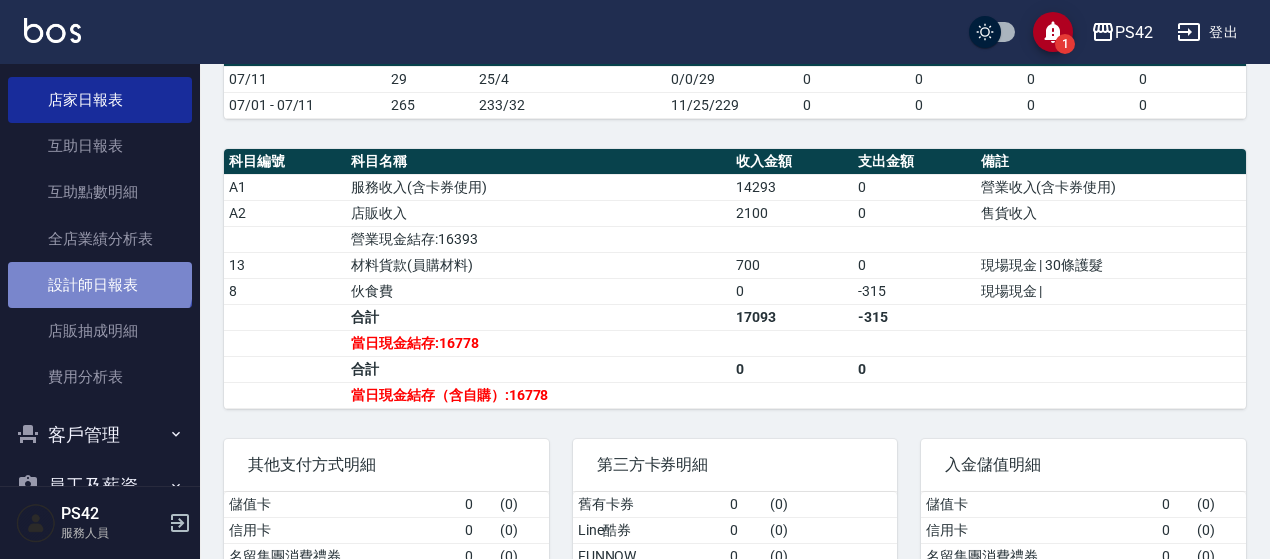 click on "設計師日報表" at bounding box center (100, 285) 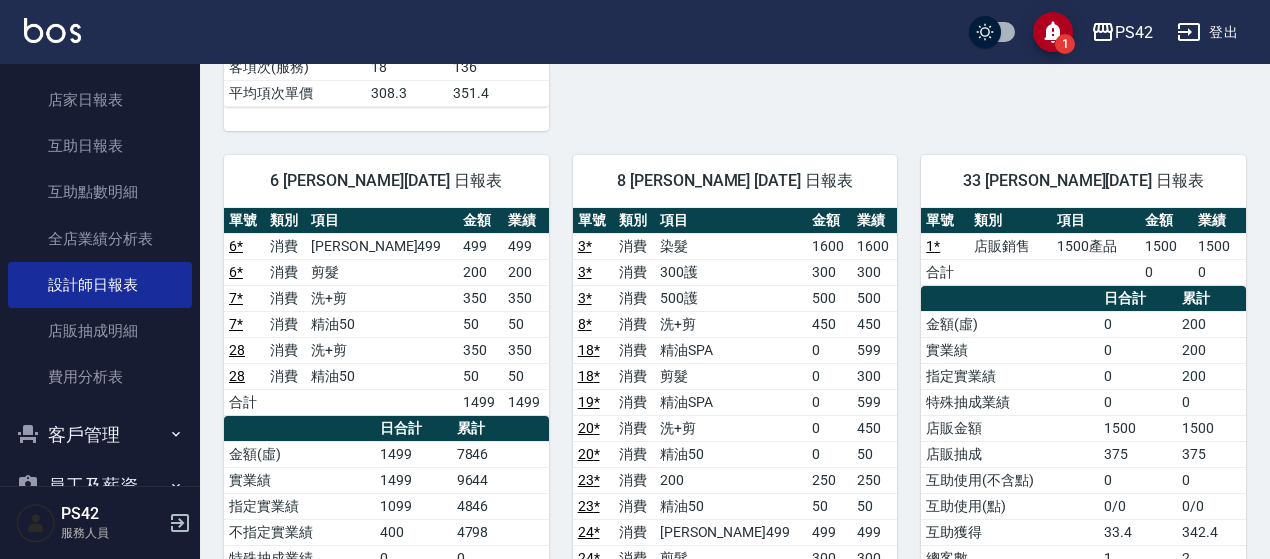 scroll, scrollTop: 1230, scrollLeft: 0, axis: vertical 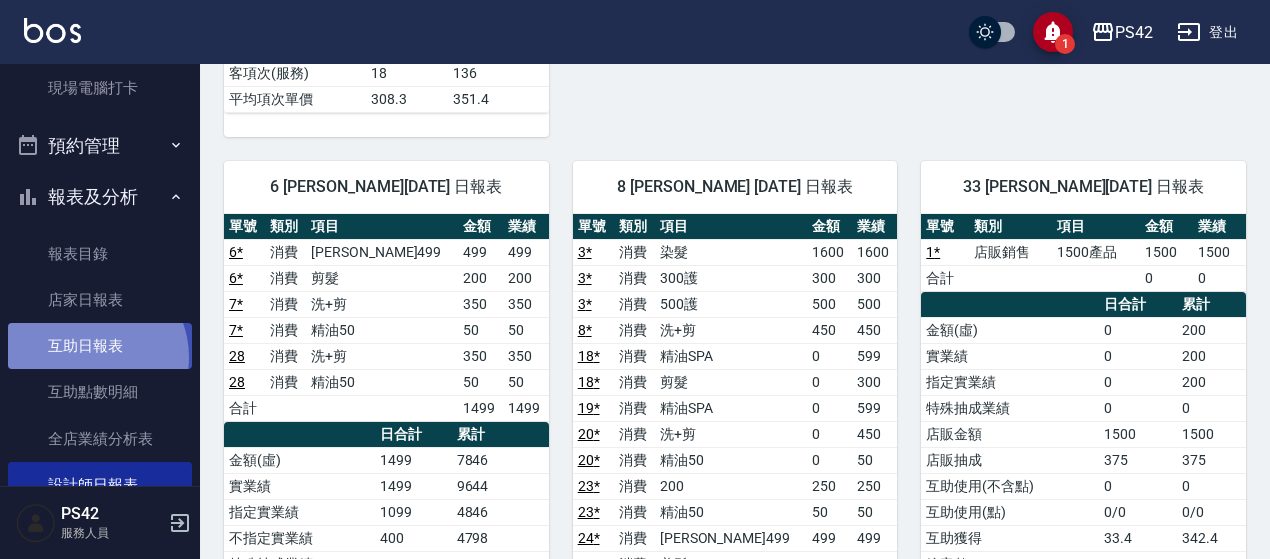 click on "互助日報表" at bounding box center (100, 346) 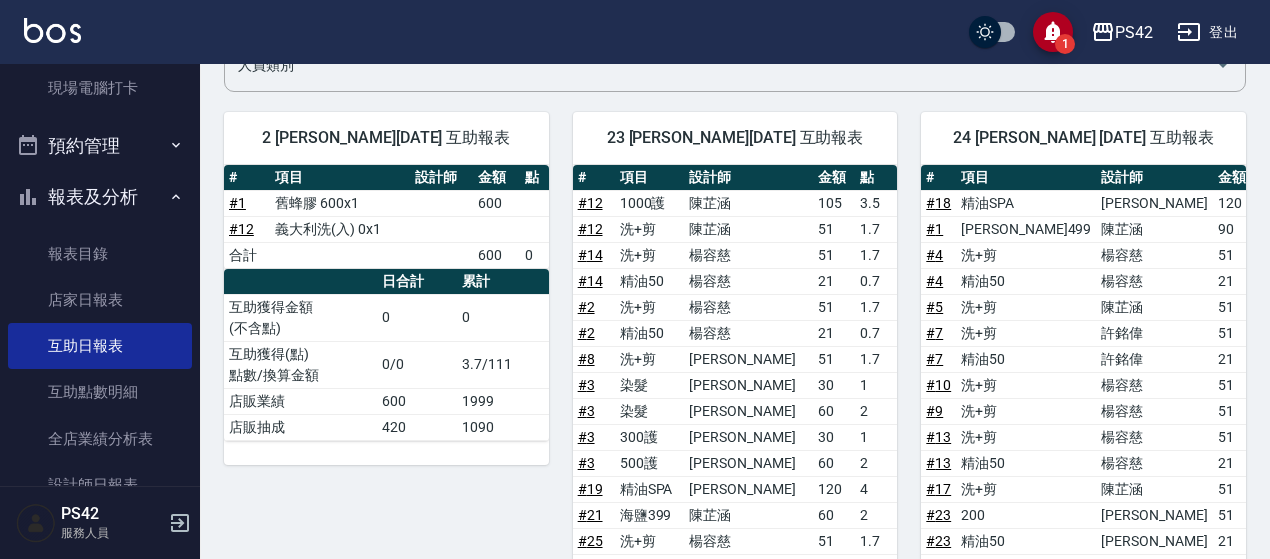 scroll, scrollTop: 200, scrollLeft: 0, axis: vertical 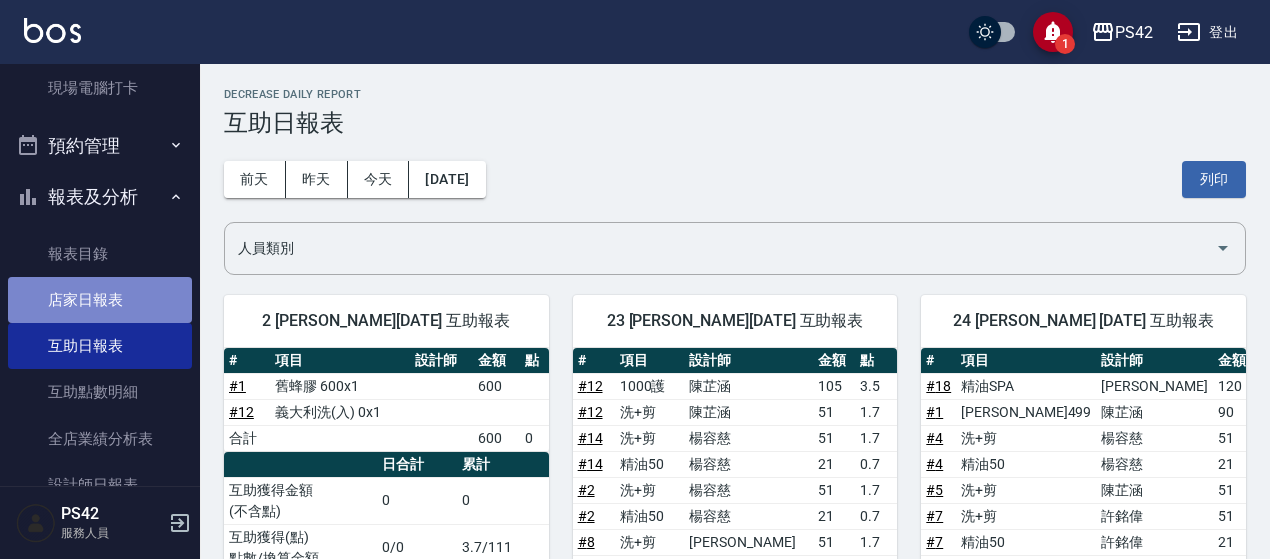click on "店家日報表" at bounding box center (100, 300) 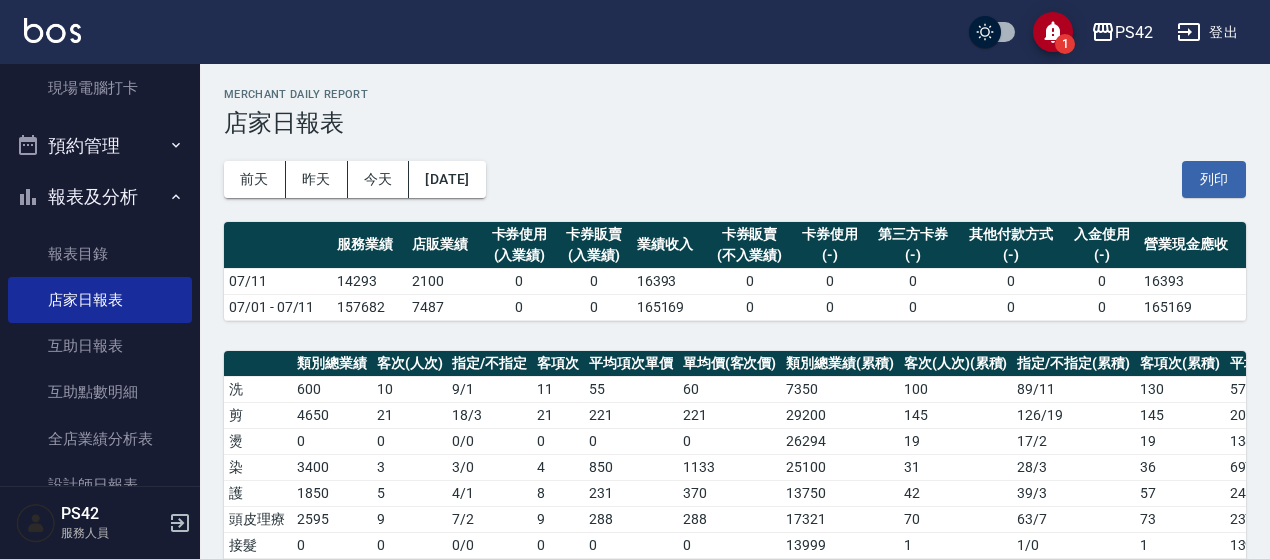 scroll, scrollTop: 100, scrollLeft: 0, axis: vertical 